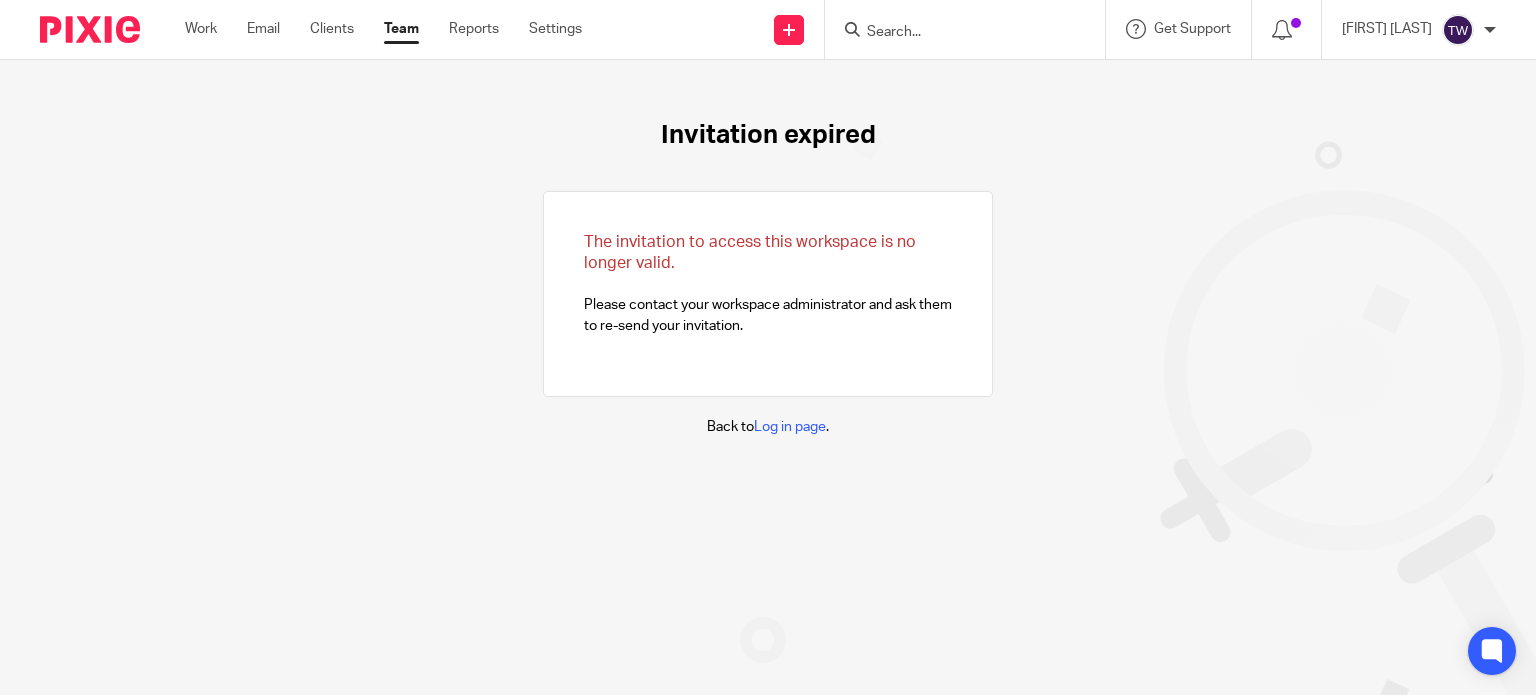 scroll, scrollTop: 0, scrollLeft: 0, axis: both 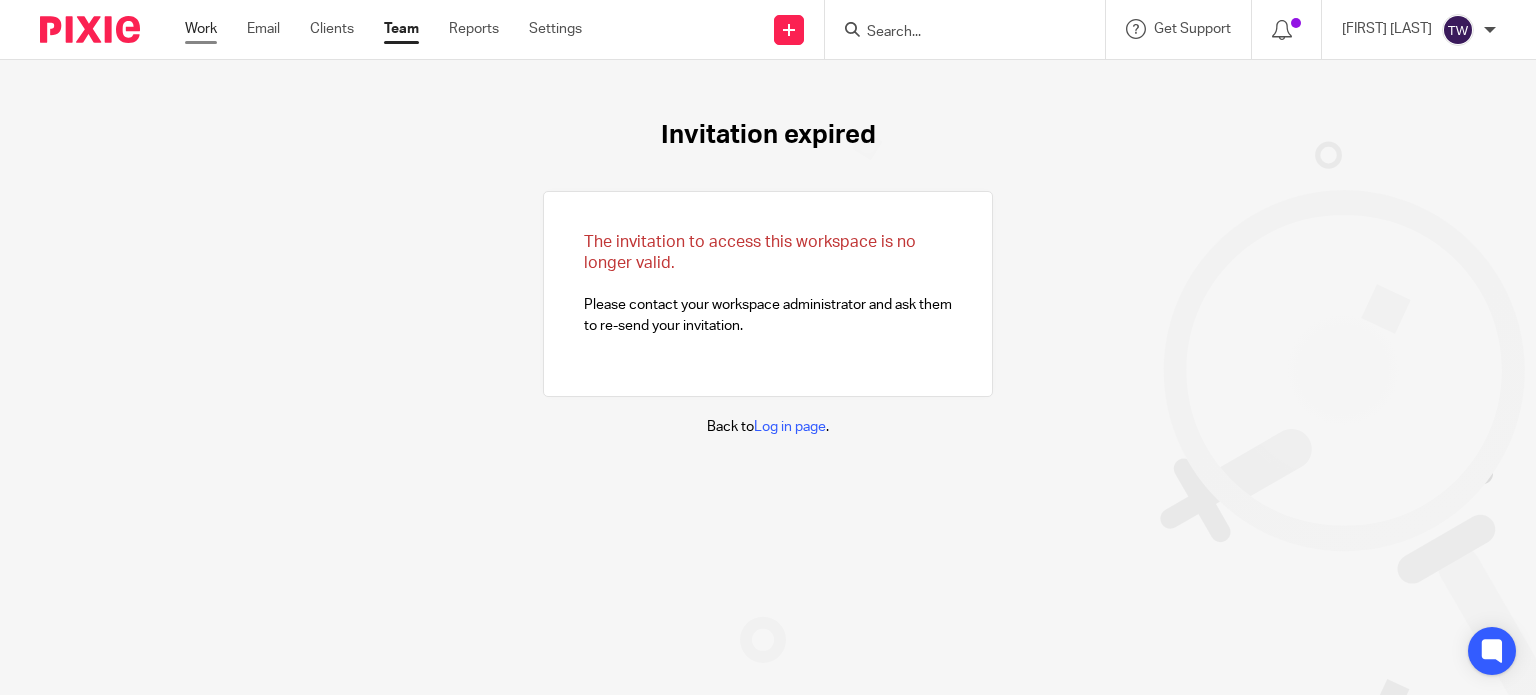 click on "Work" at bounding box center (201, 29) 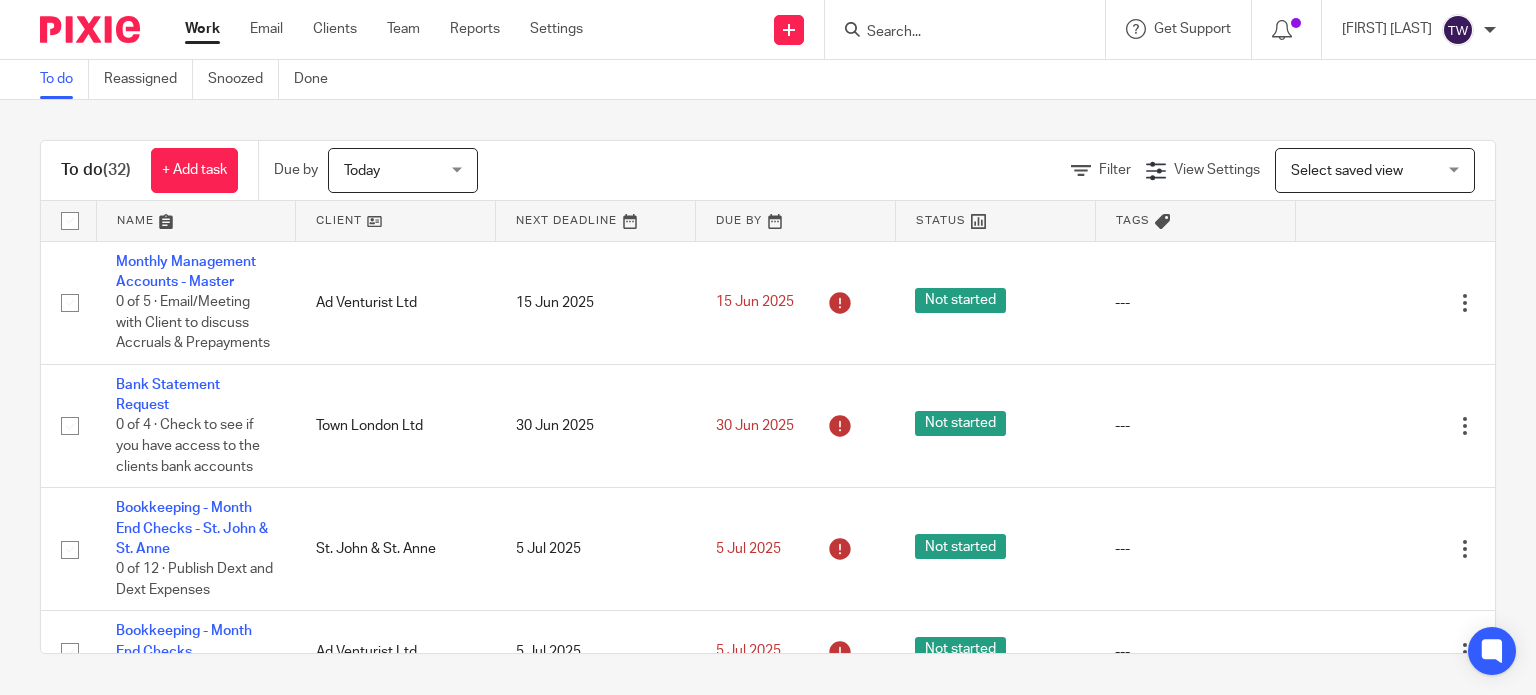 scroll, scrollTop: 0, scrollLeft: 0, axis: both 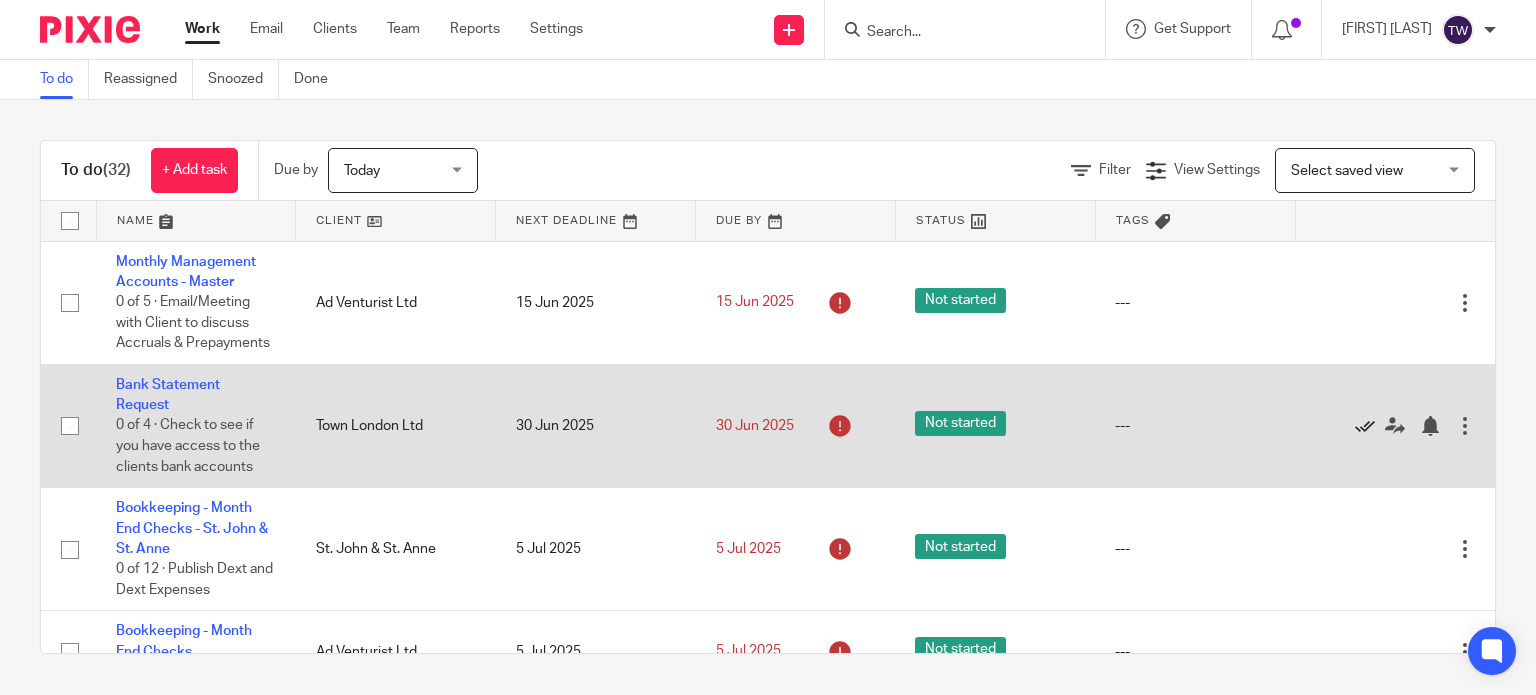 click at bounding box center (1365, 426) 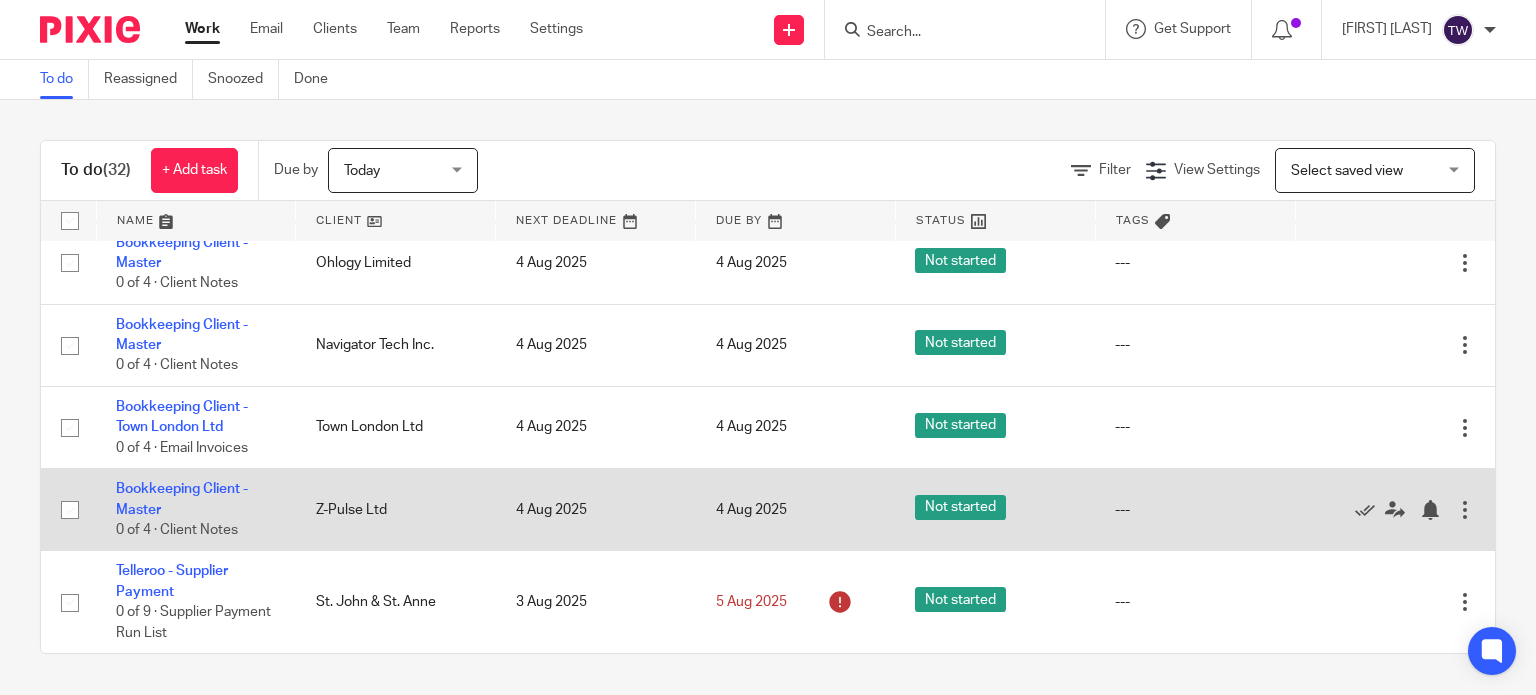 scroll, scrollTop: 2710, scrollLeft: 0, axis: vertical 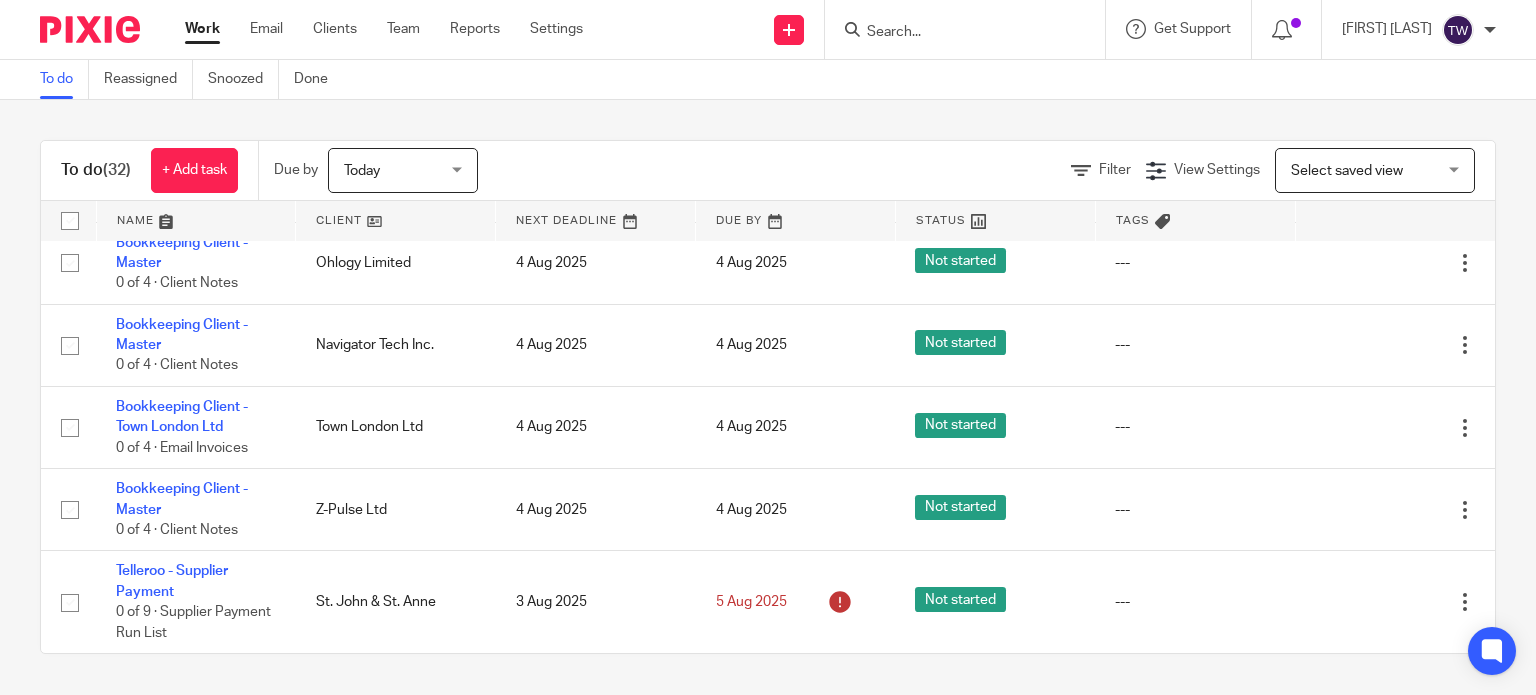 drag, startPoint x: 926, startPoint y: 31, endPoint x: 930, endPoint y: 48, distance: 17.464249 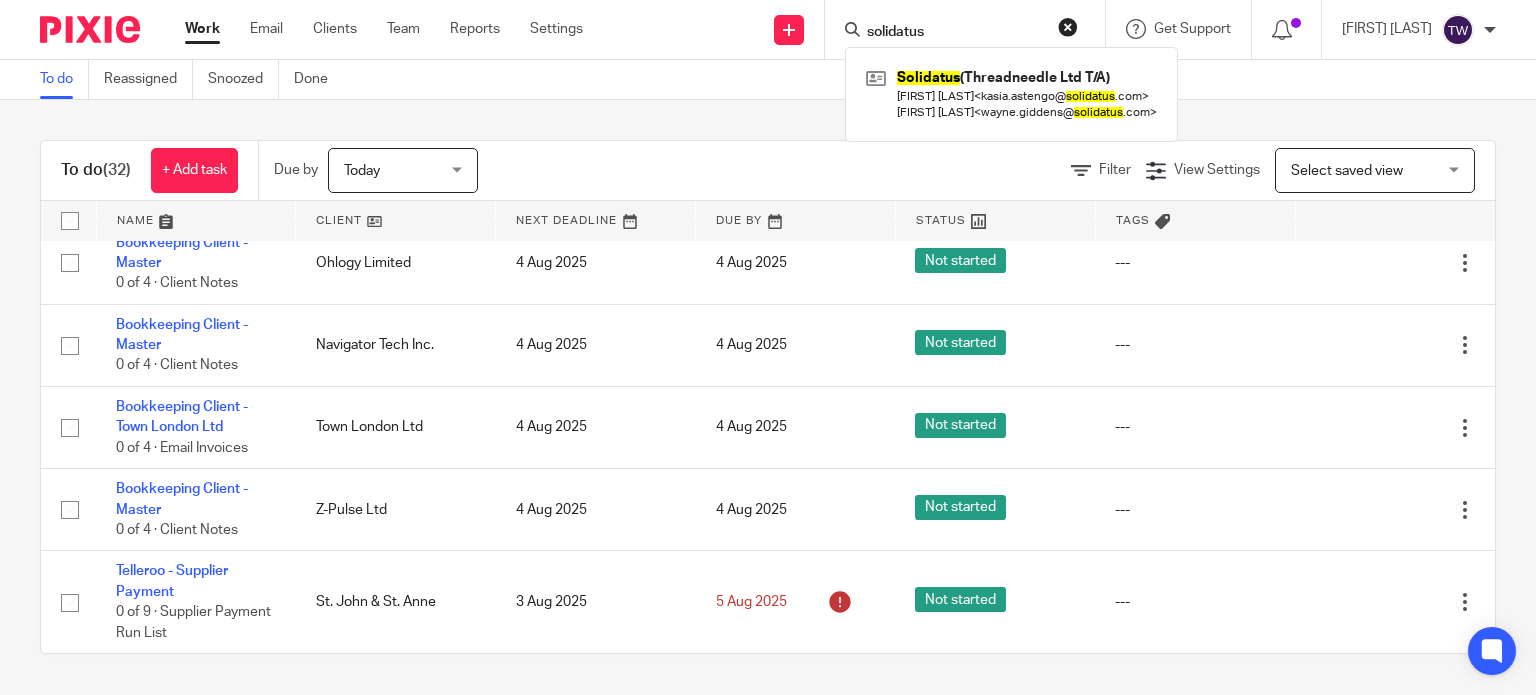 type on "solidatus" 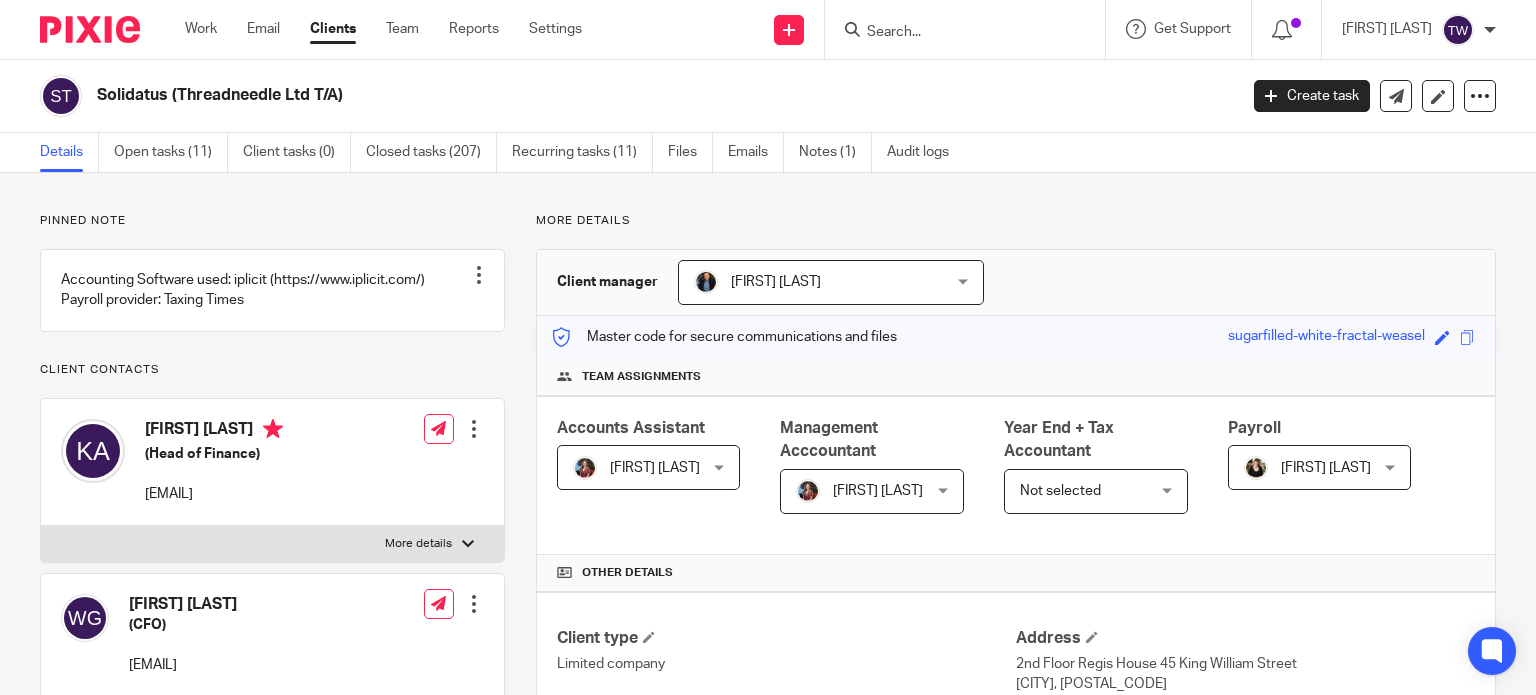 scroll, scrollTop: 0, scrollLeft: 0, axis: both 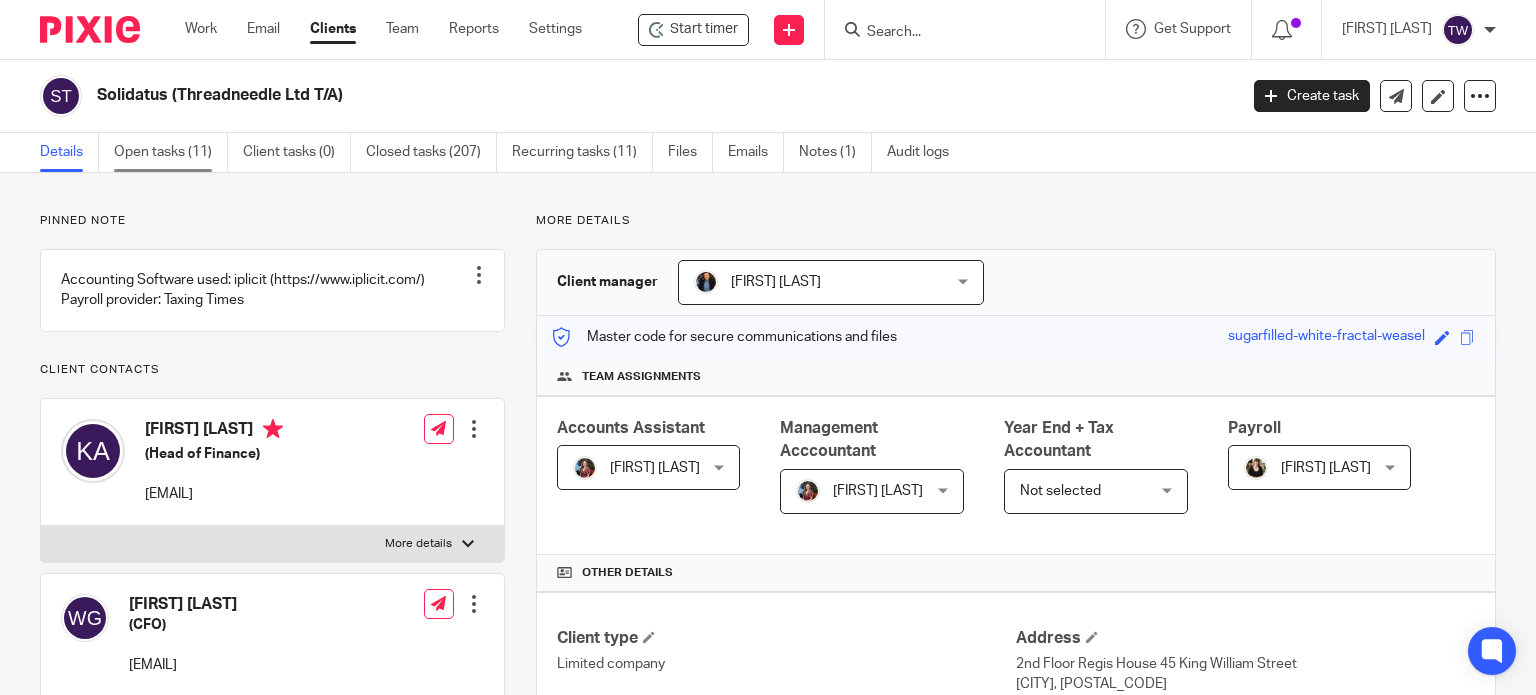 click on "Open tasks (11)" at bounding box center (171, 152) 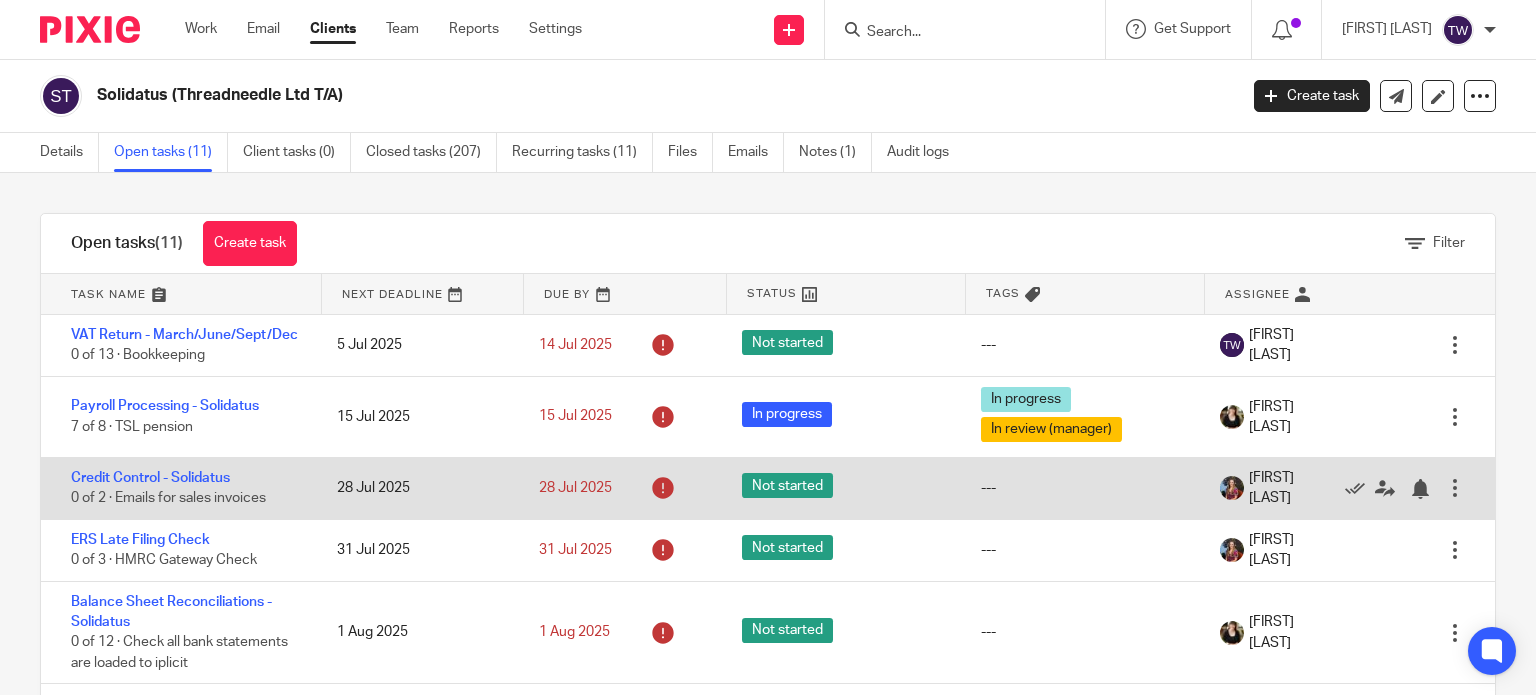 scroll, scrollTop: 0, scrollLeft: 0, axis: both 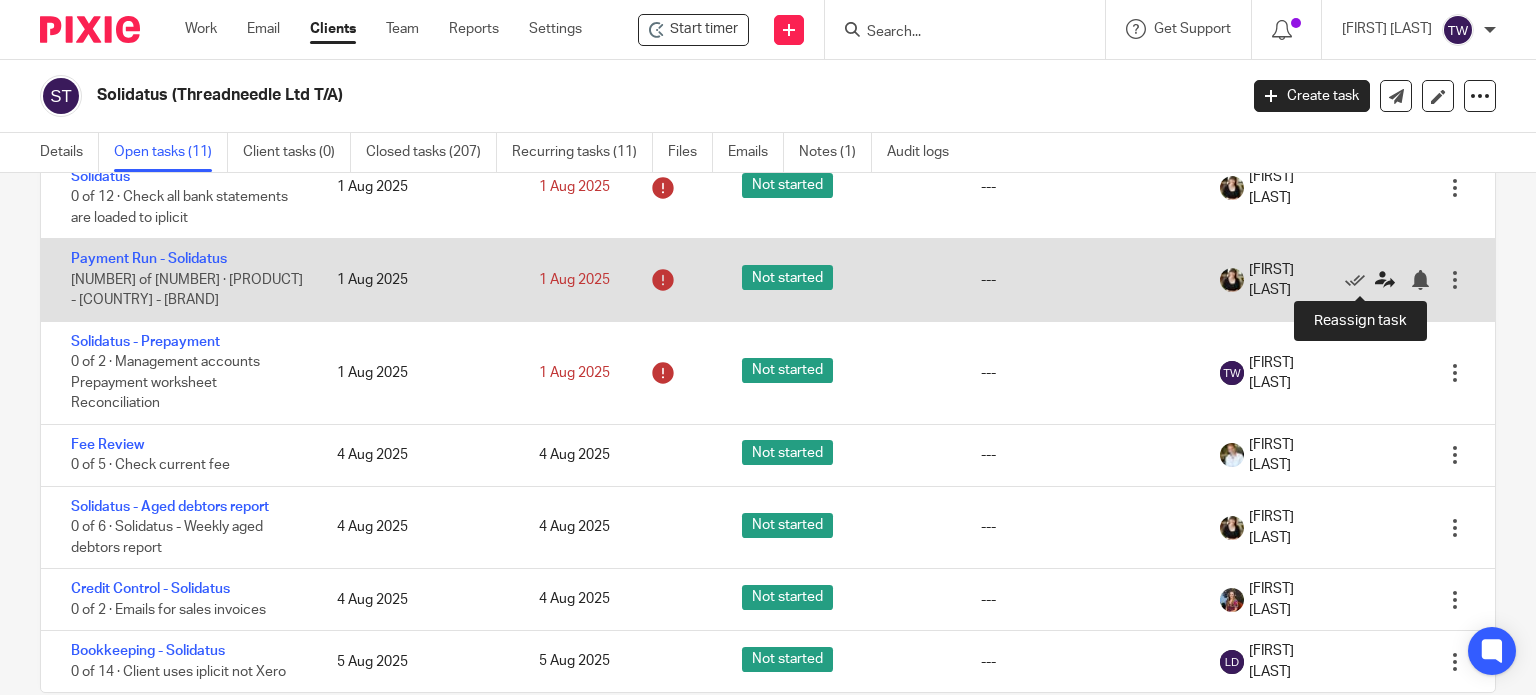 click at bounding box center (1385, 280) 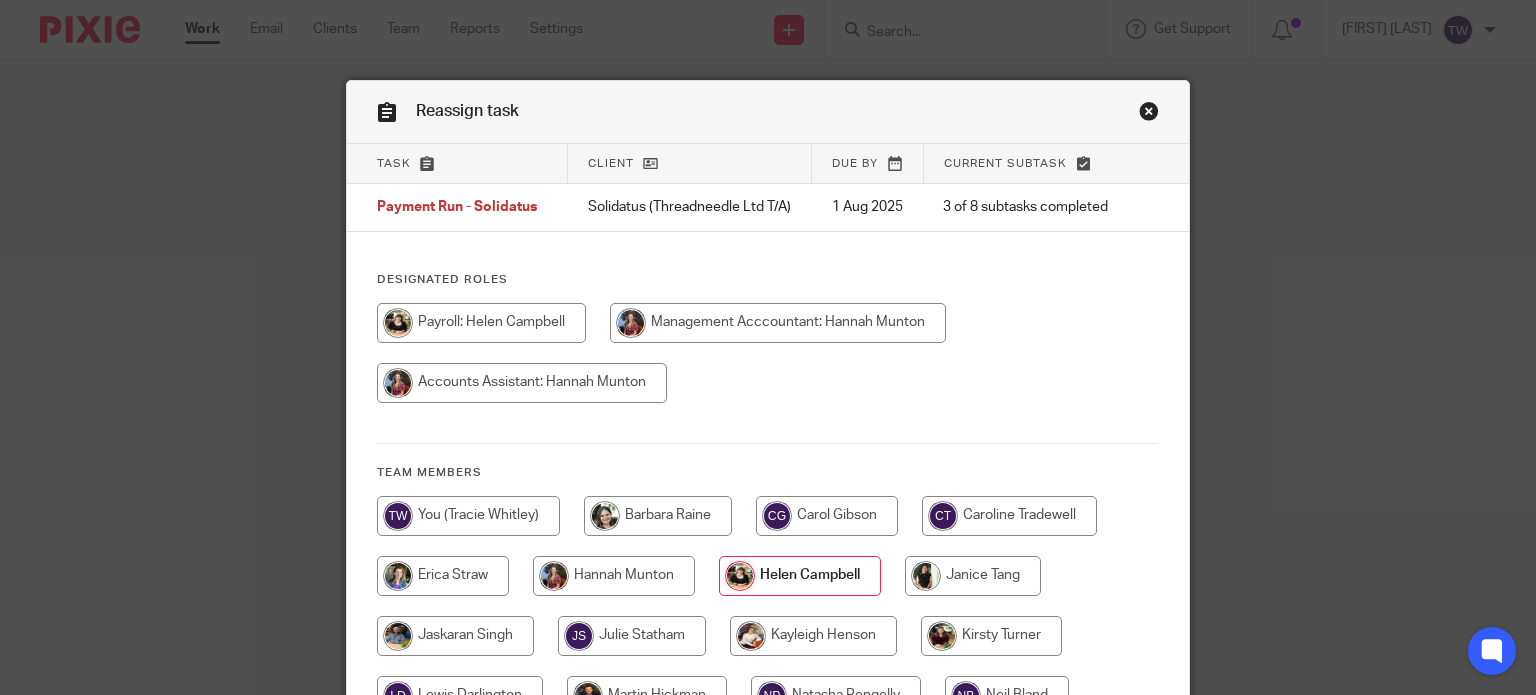 scroll, scrollTop: 0, scrollLeft: 0, axis: both 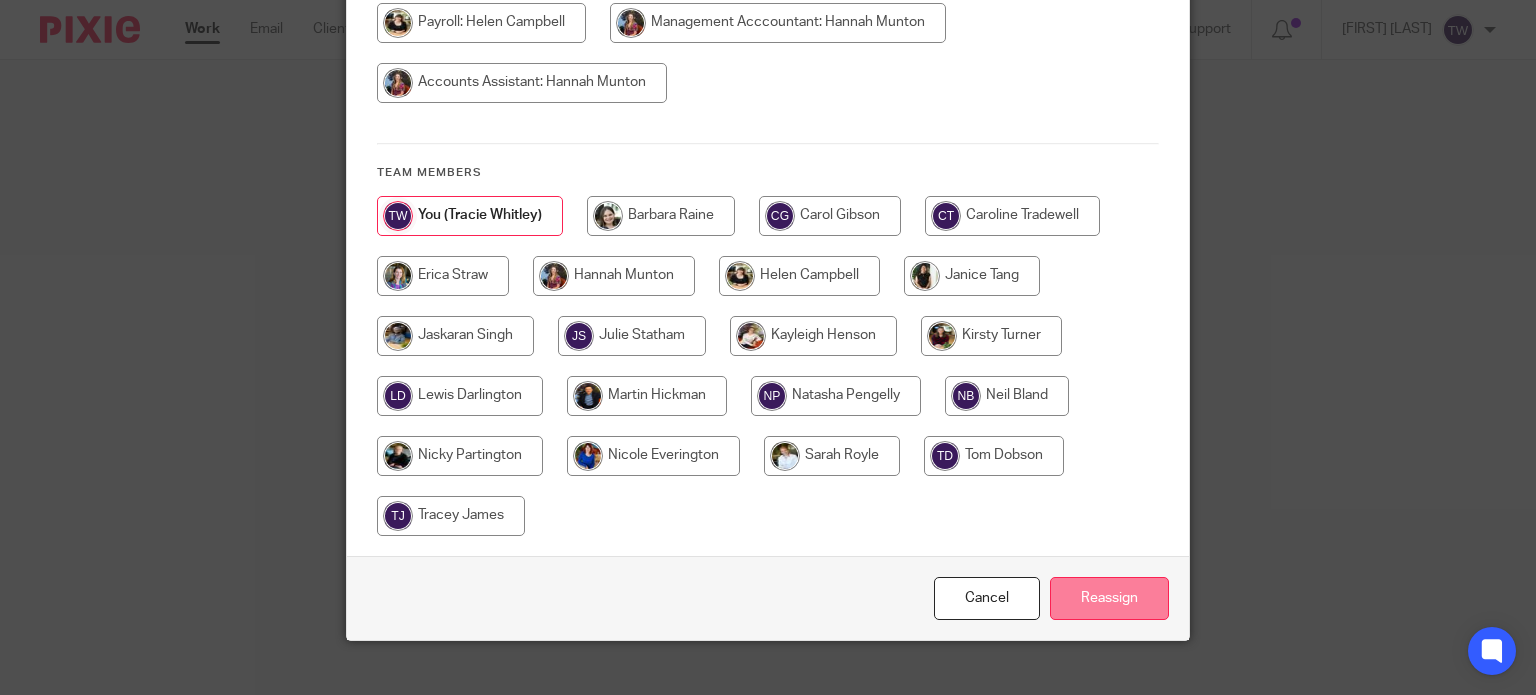 click on "Reassign" at bounding box center (1109, 598) 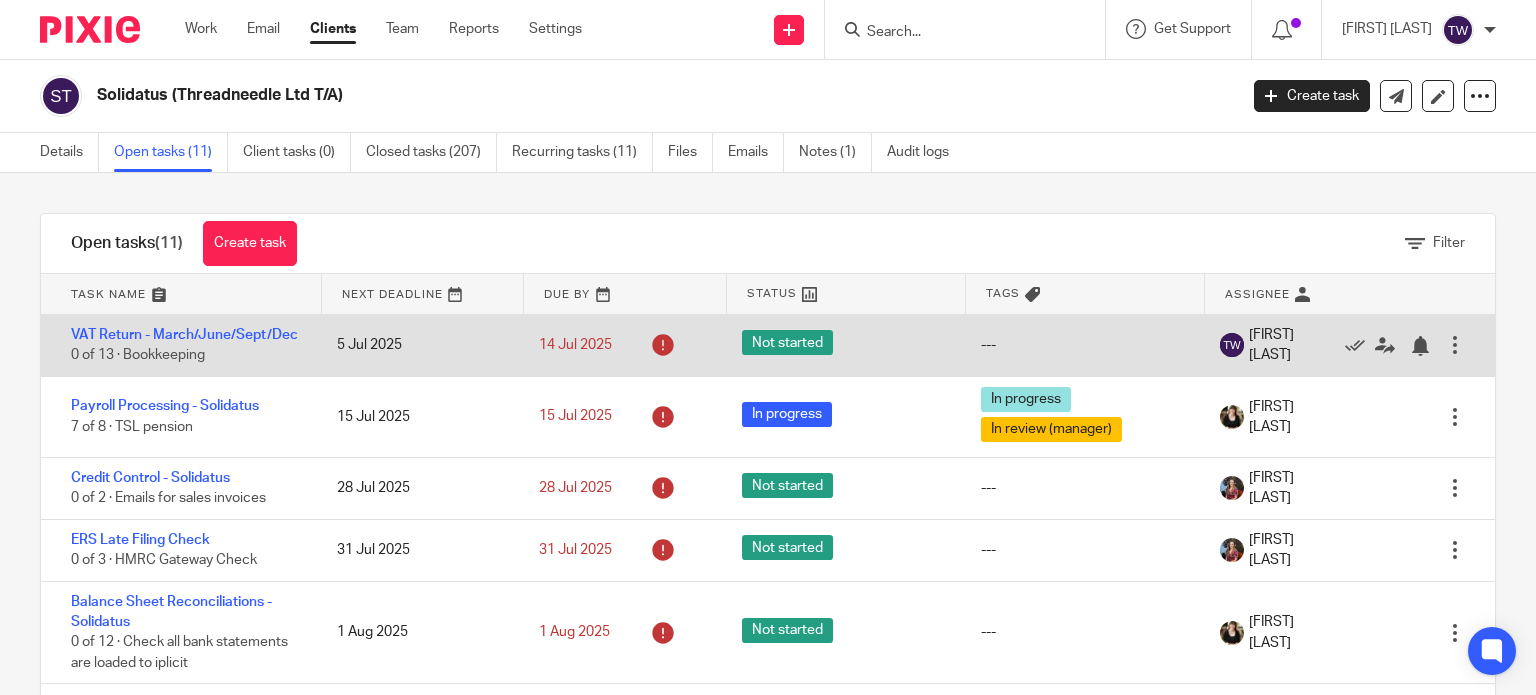 scroll, scrollTop: 0, scrollLeft: 0, axis: both 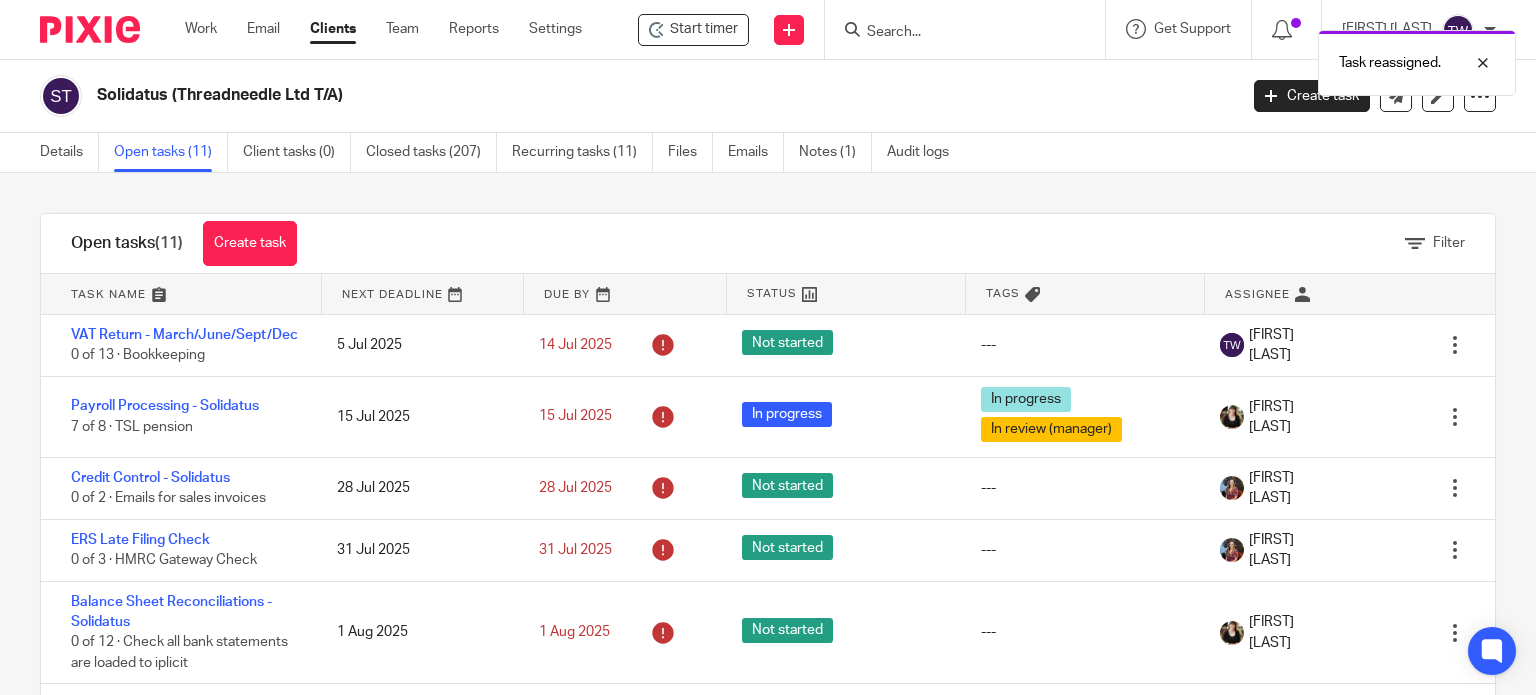 click on "Open tasks (11)" at bounding box center [171, 152] 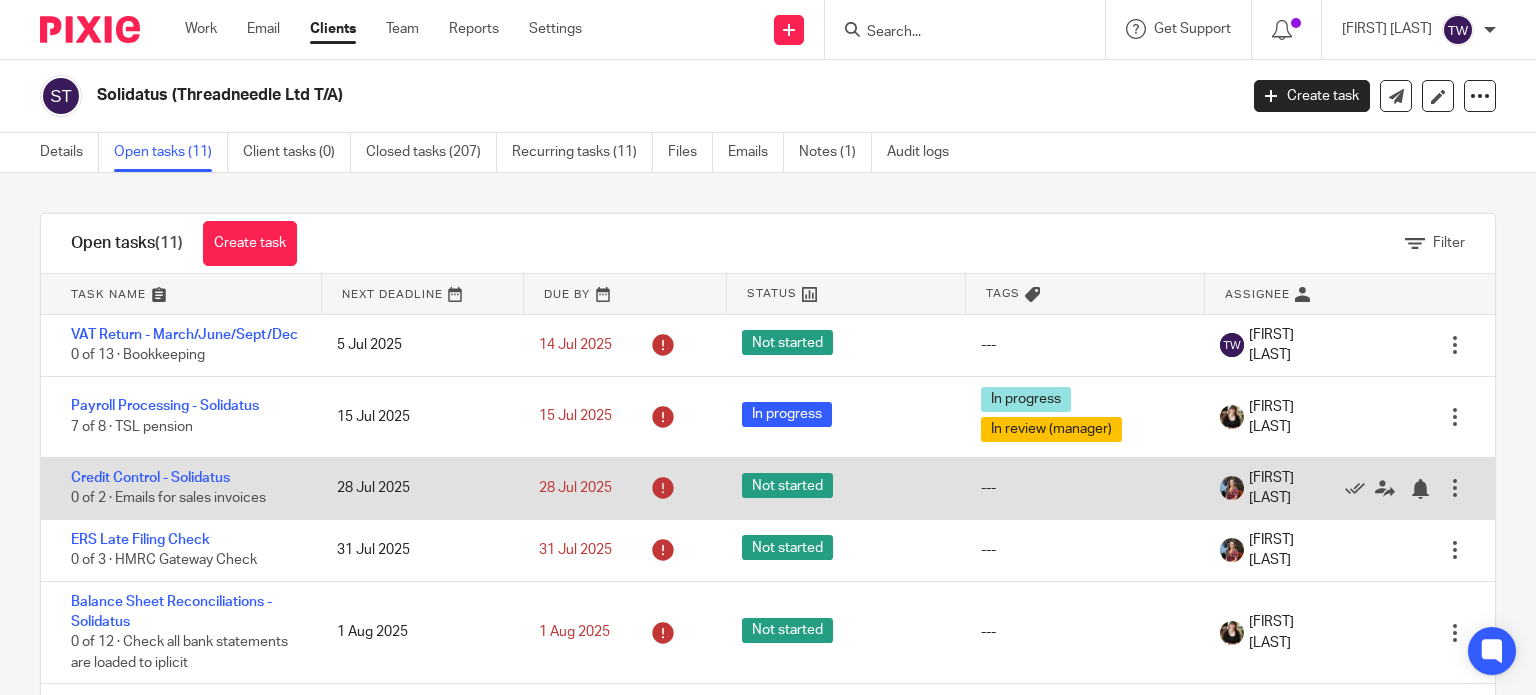 scroll, scrollTop: 0, scrollLeft: 0, axis: both 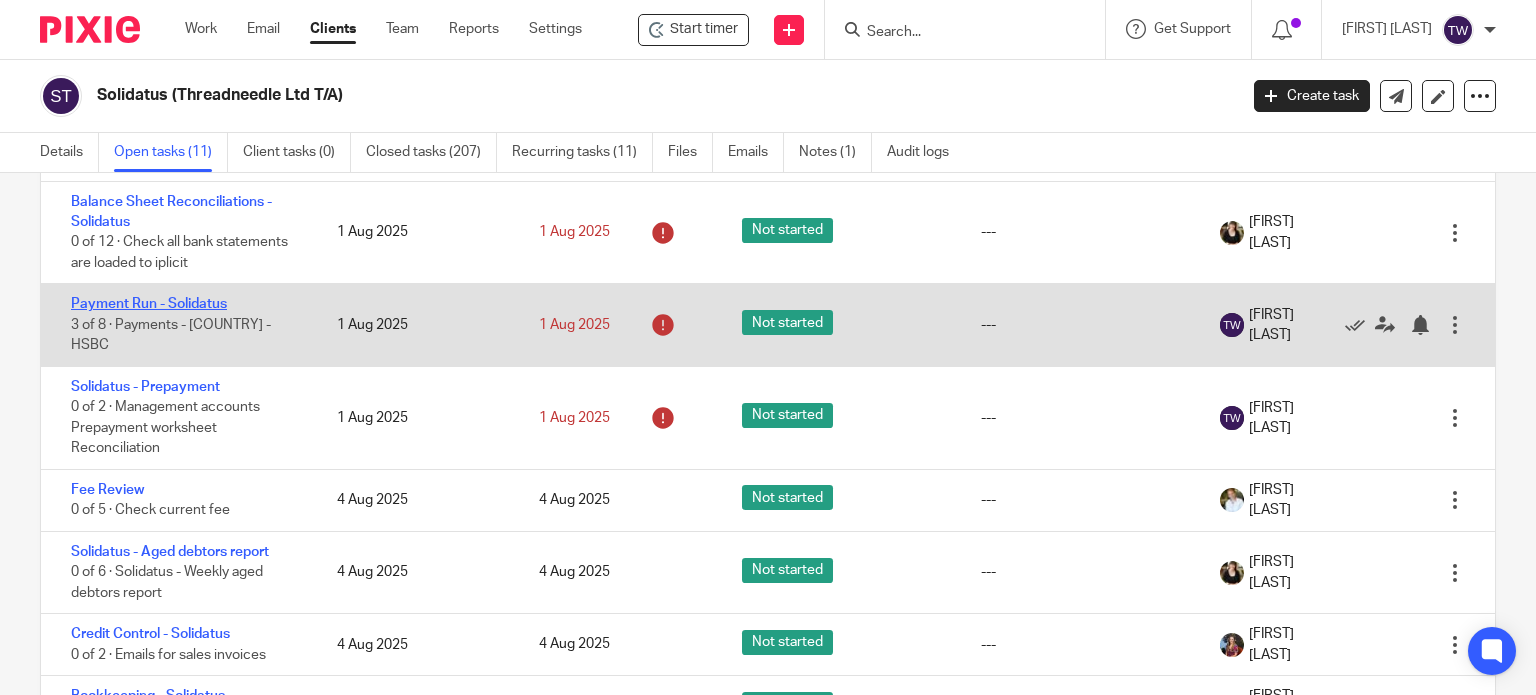 click on "Payment Run - Solidatus" at bounding box center [149, 304] 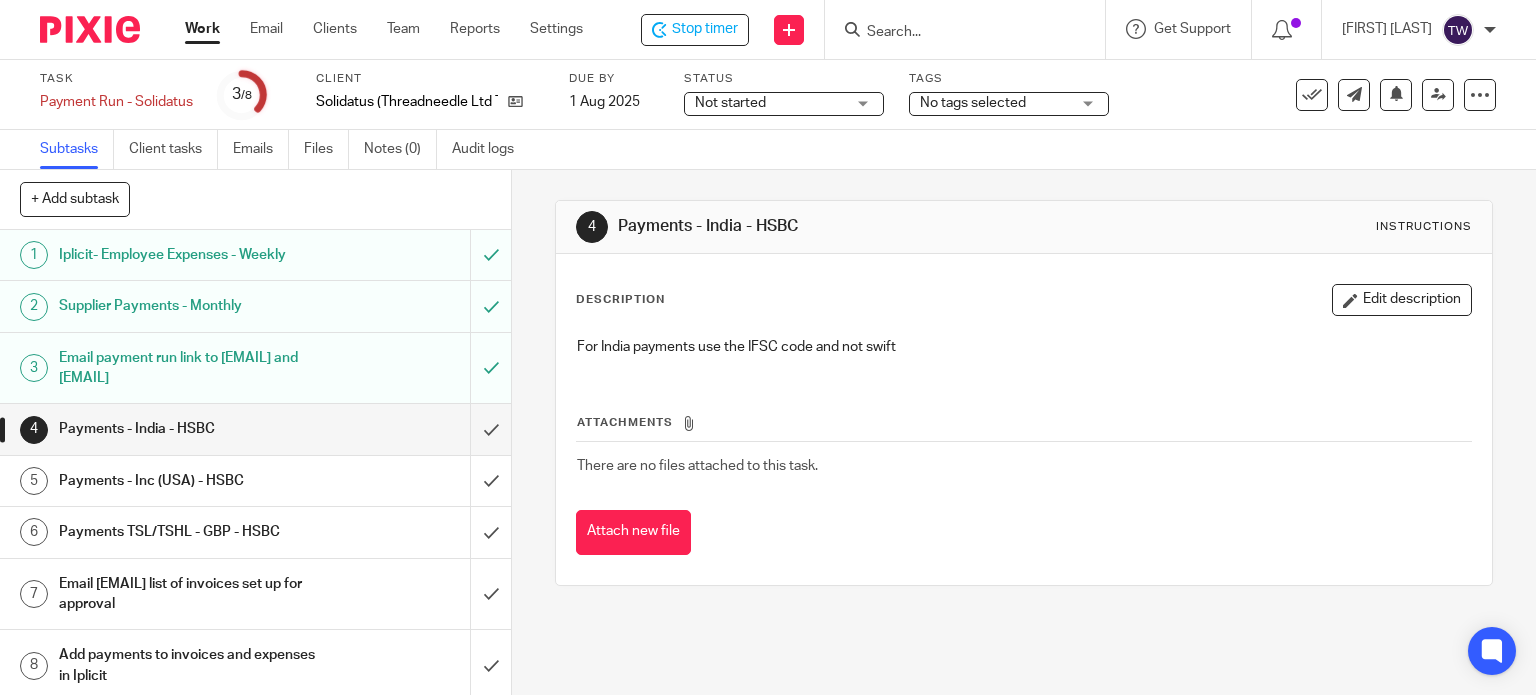 scroll, scrollTop: 0, scrollLeft: 0, axis: both 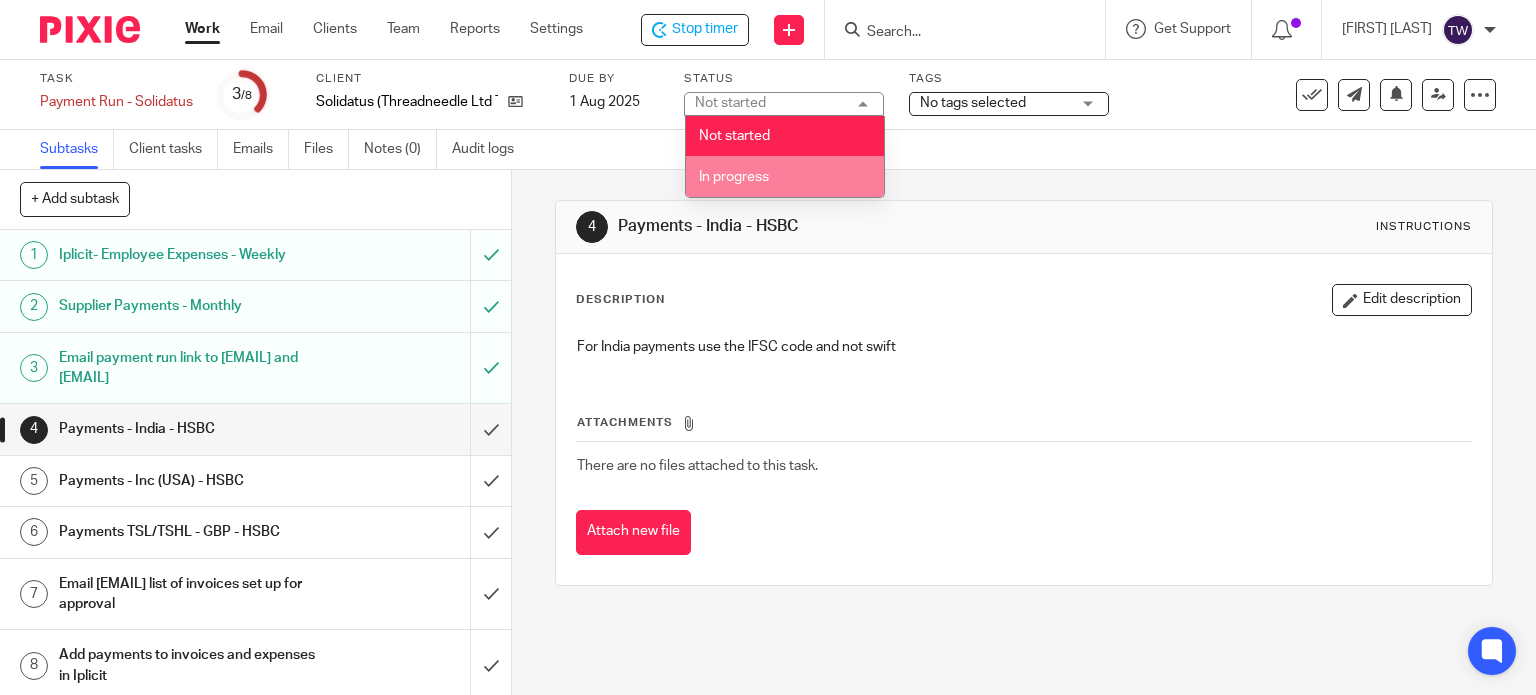 click on "In progress" at bounding box center (785, 176) 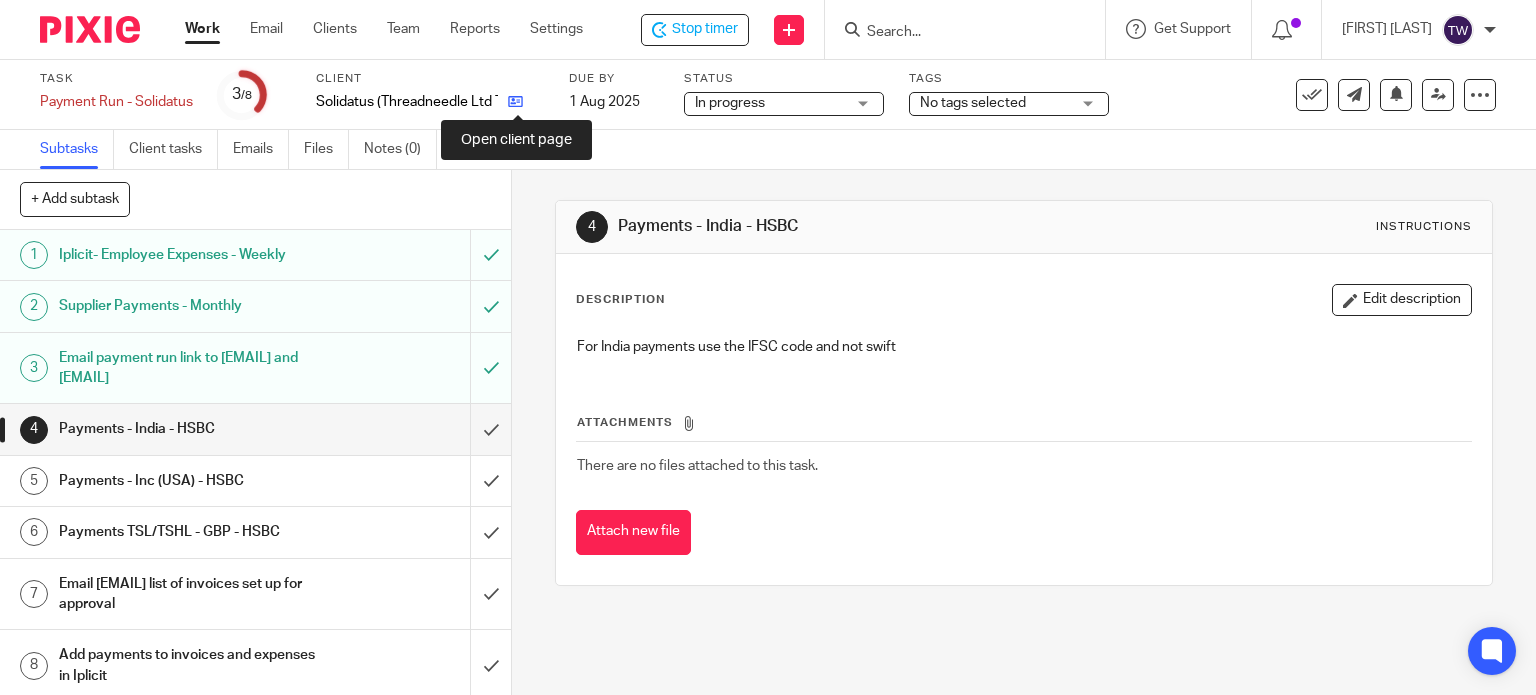 click at bounding box center (515, 101) 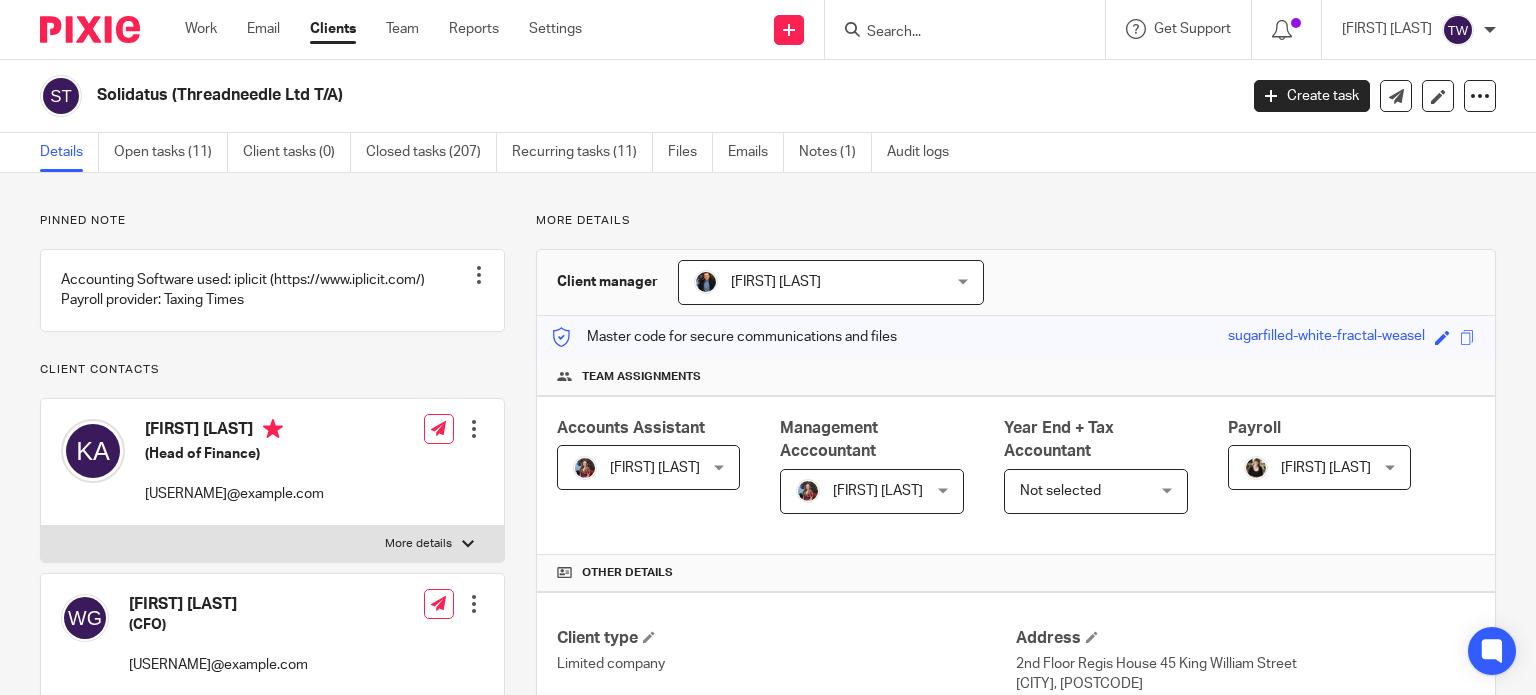 scroll, scrollTop: 0, scrollLeft: 0, axis: both 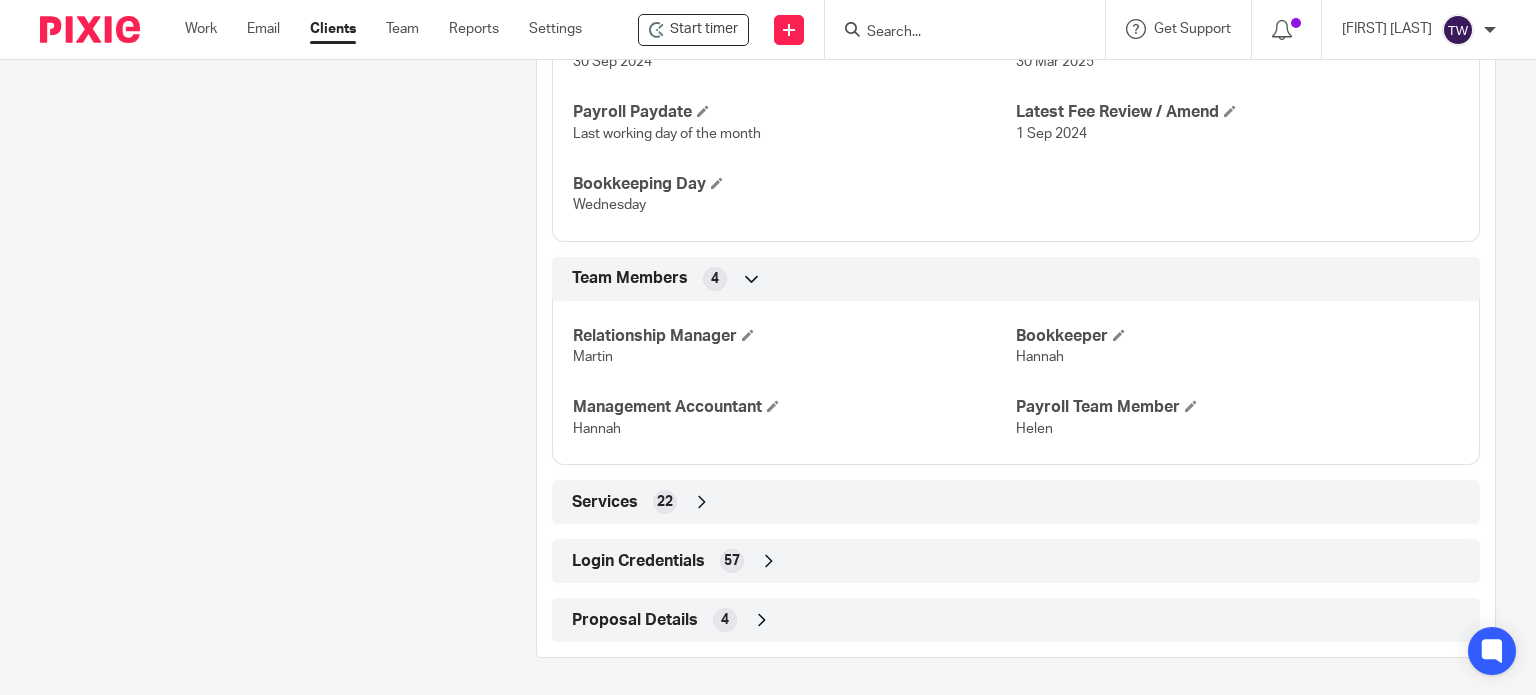 click on "Login Credentials" at bounding box center (638, 561) 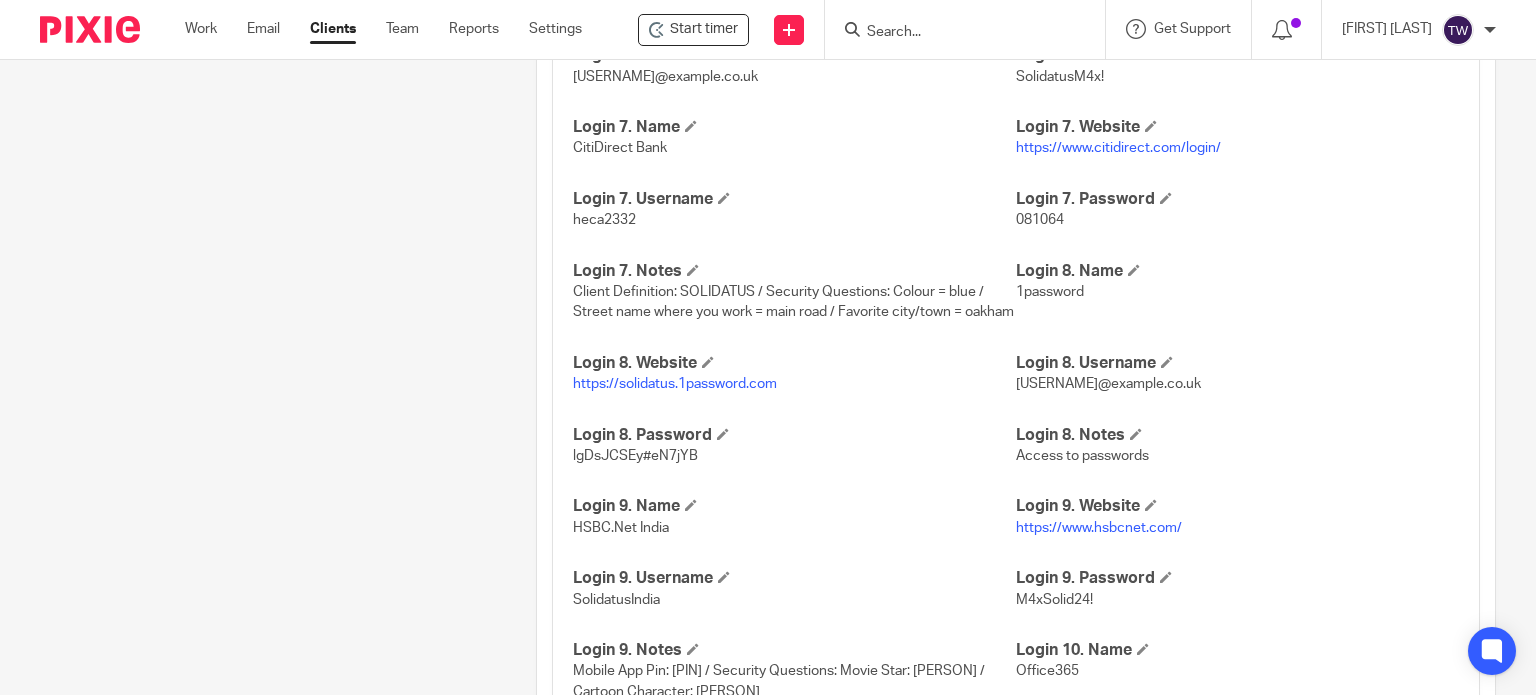 scroll, scrollTop: 3087, scrollLeft: 0, axis: vertical 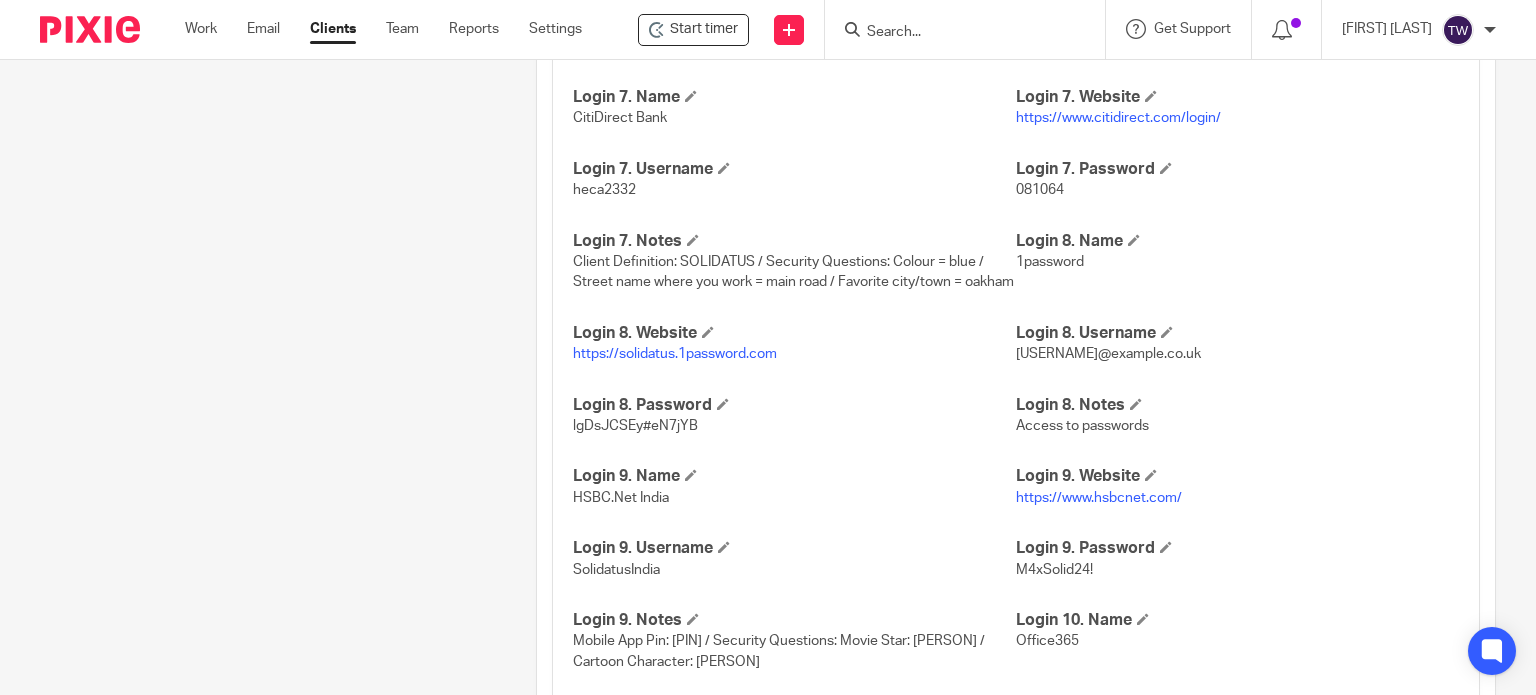 click on "https://www.hsbcnet.com/" at bounding box center [1099, 498] 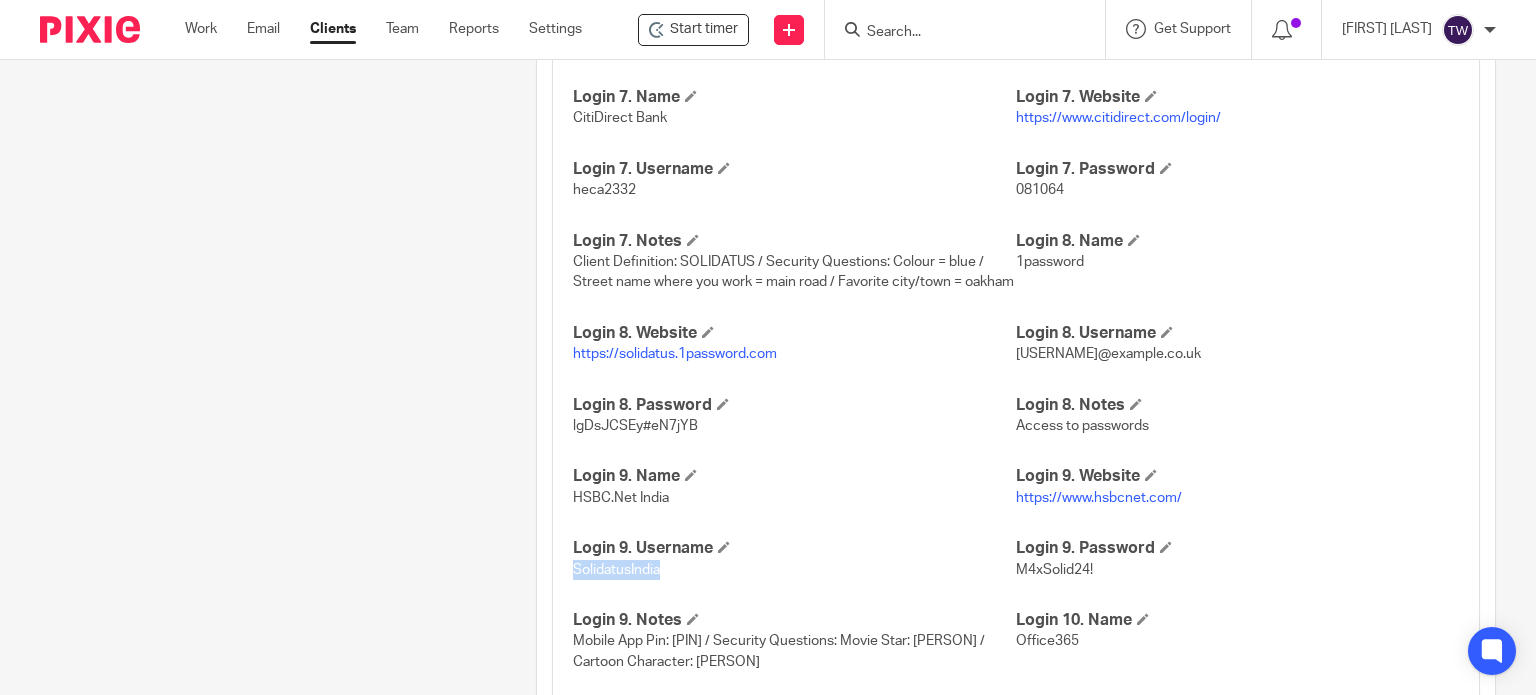 drag, startPoint x: 655, startPoint y: 591, endPoint x: 561, endPoint y: 593, distance: 94.02127 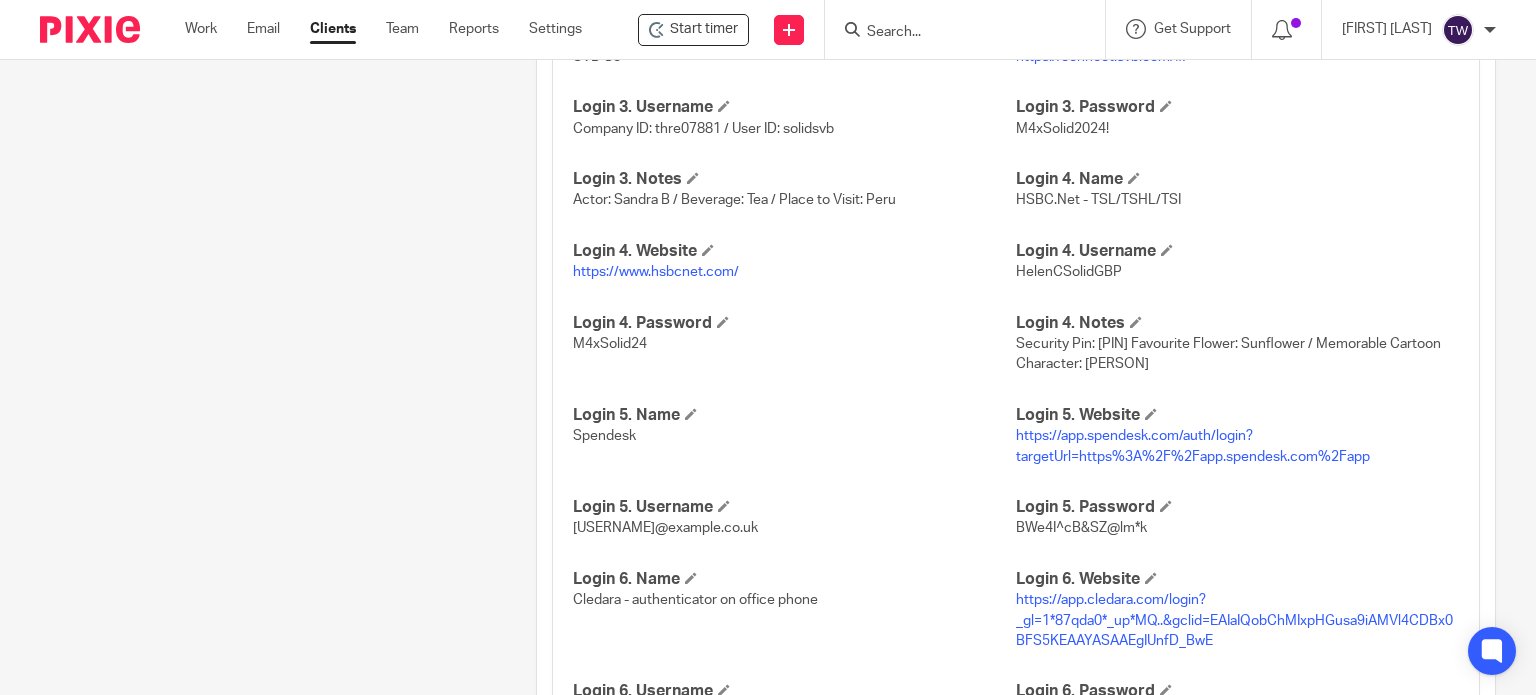 scroll, scrollTop: 2387, scrollLeft: 0, axis: vertical 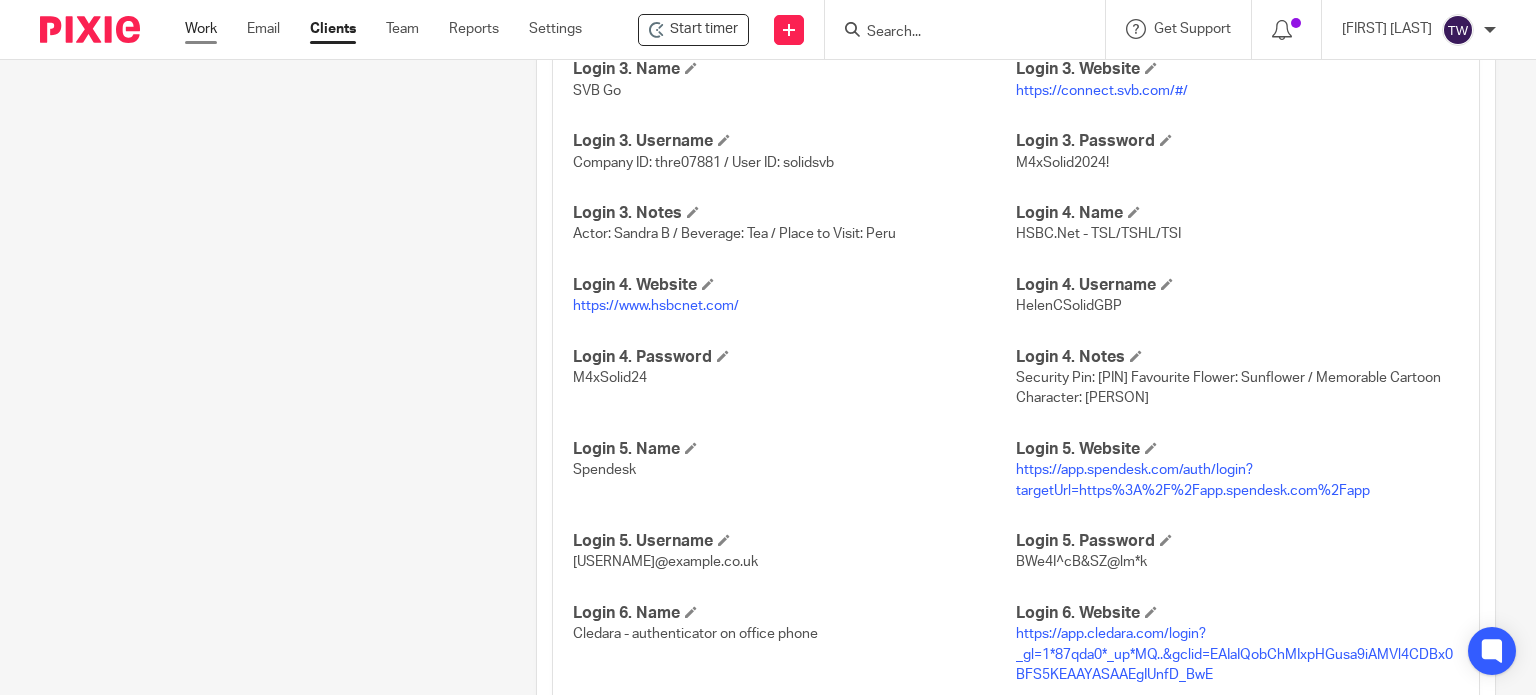 click on "Work" at bounding box center [201, 29] 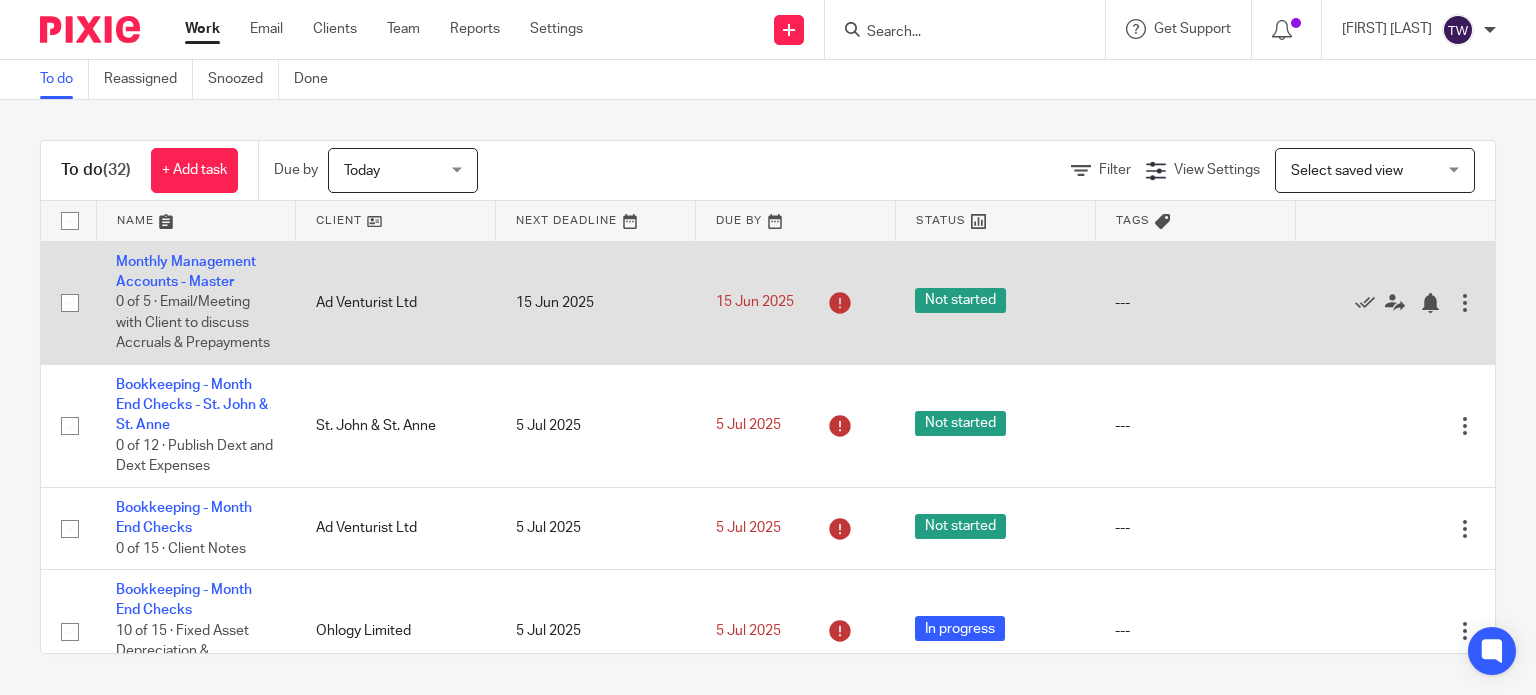 scroll, scrollTop: 0, scrollLeft: 0, axis: both 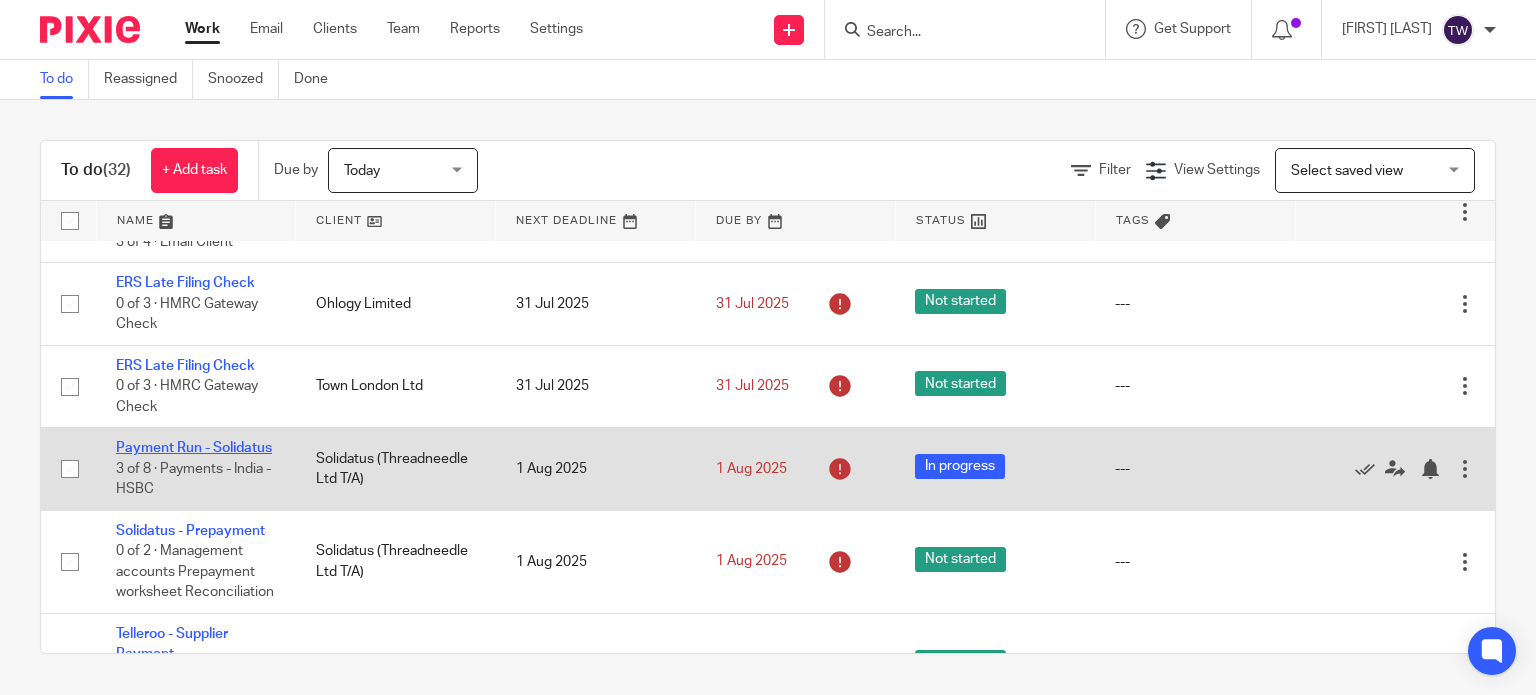 click on "Payment Run - Solidatus" at bounding box center [194, 448] 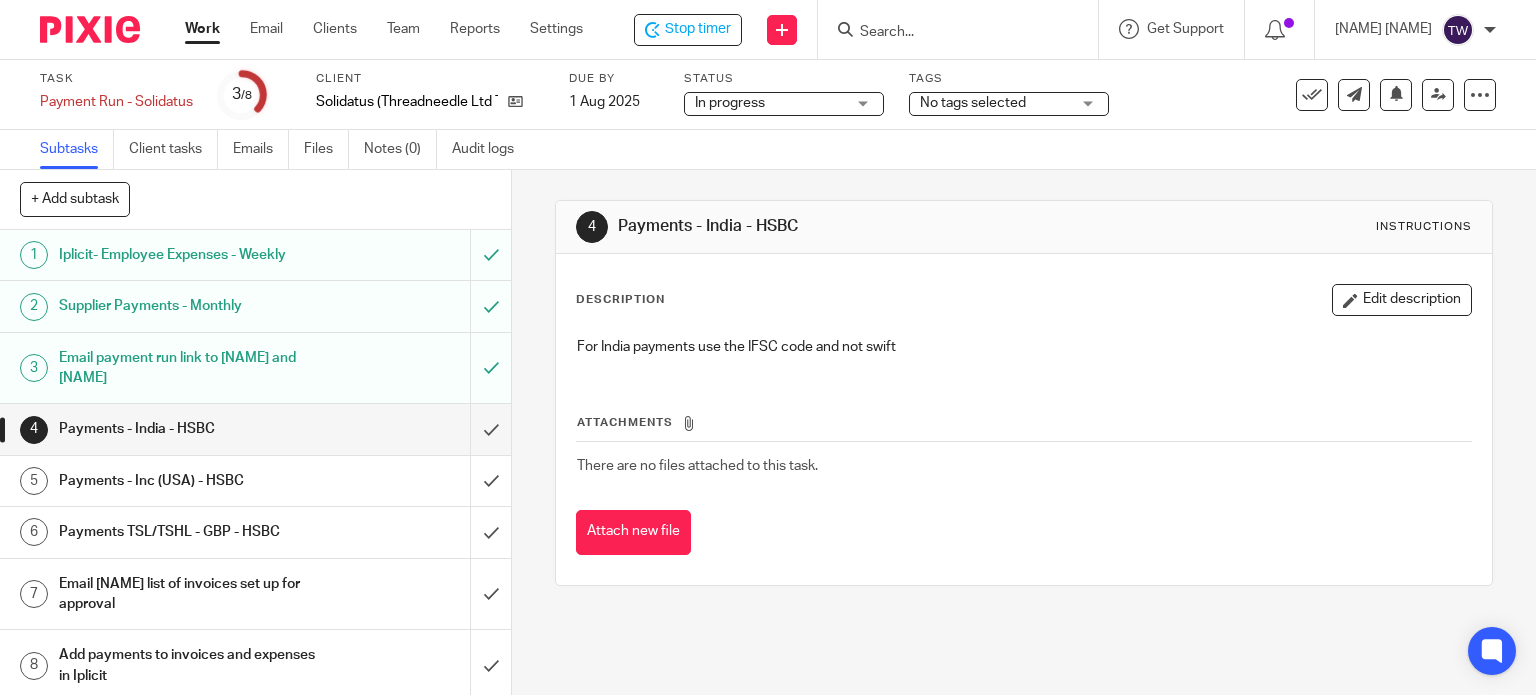 scroll, scrollTop: 0, scrollLeft: 0, axis: both 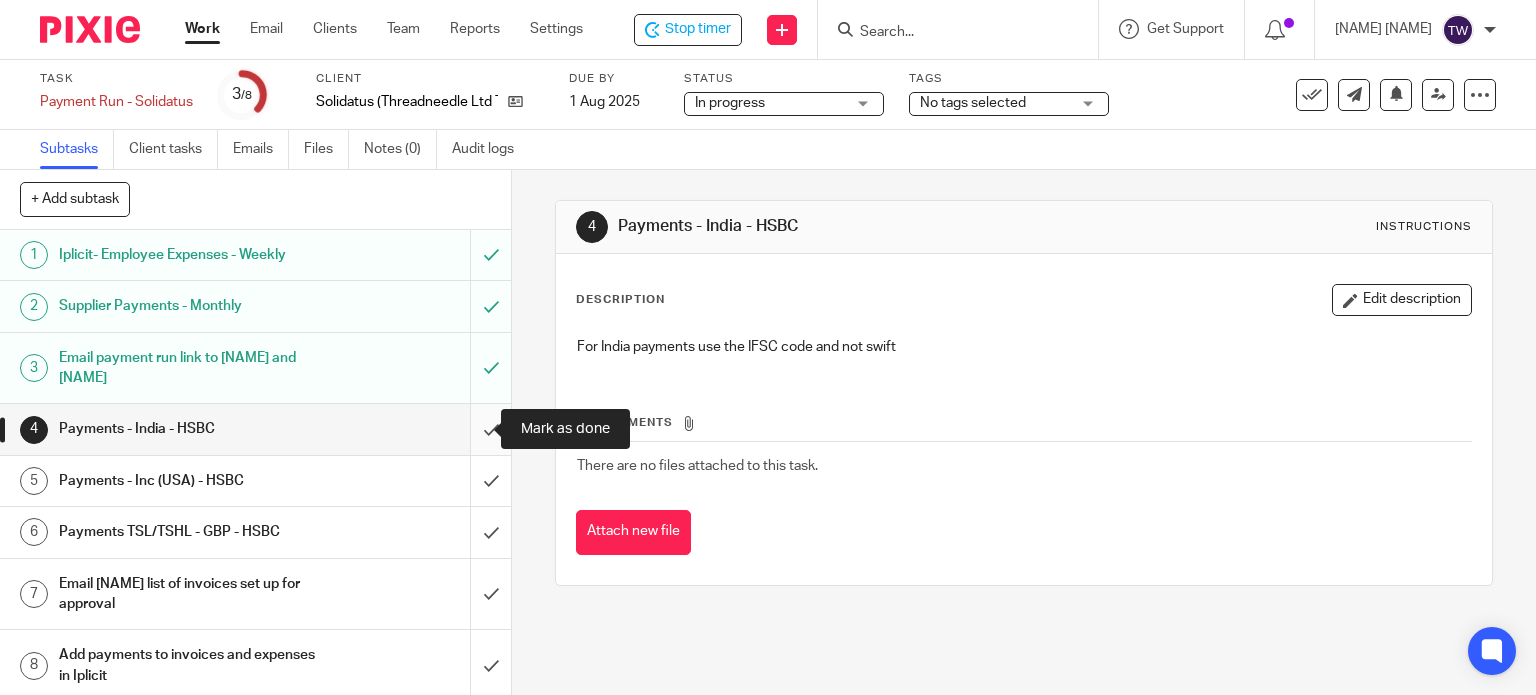 click at bounding box center [255, 429] 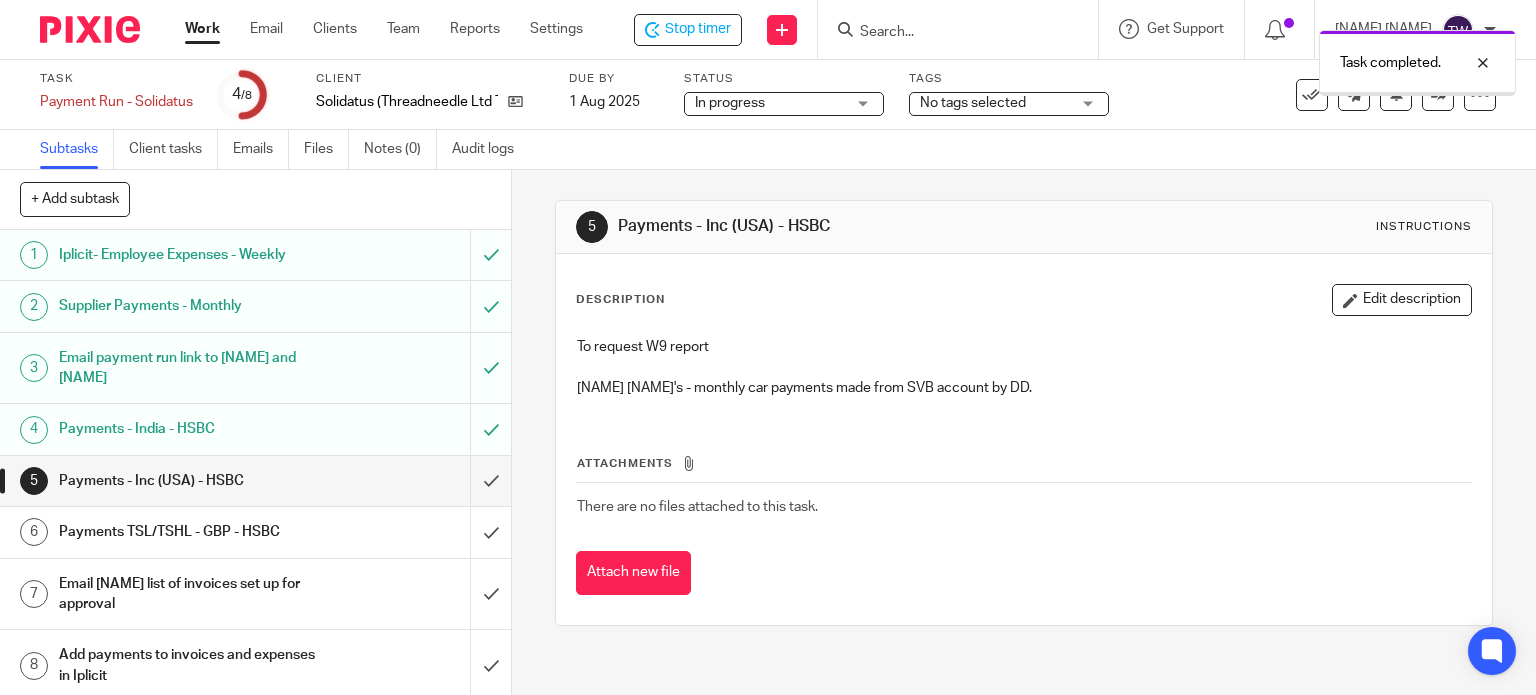 scroll, scrollTop: 0, scrollLeft: 0, axis: both 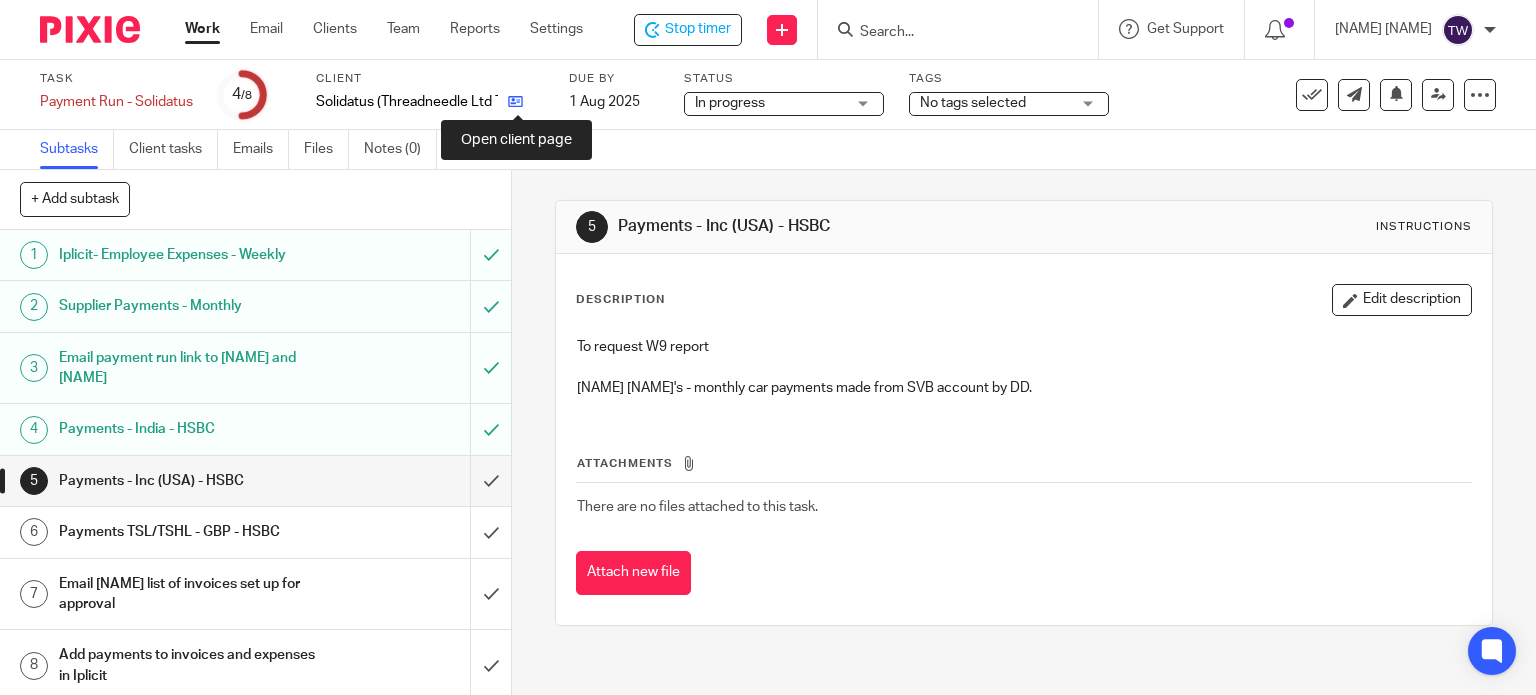 click at bounding box center (515, 101) 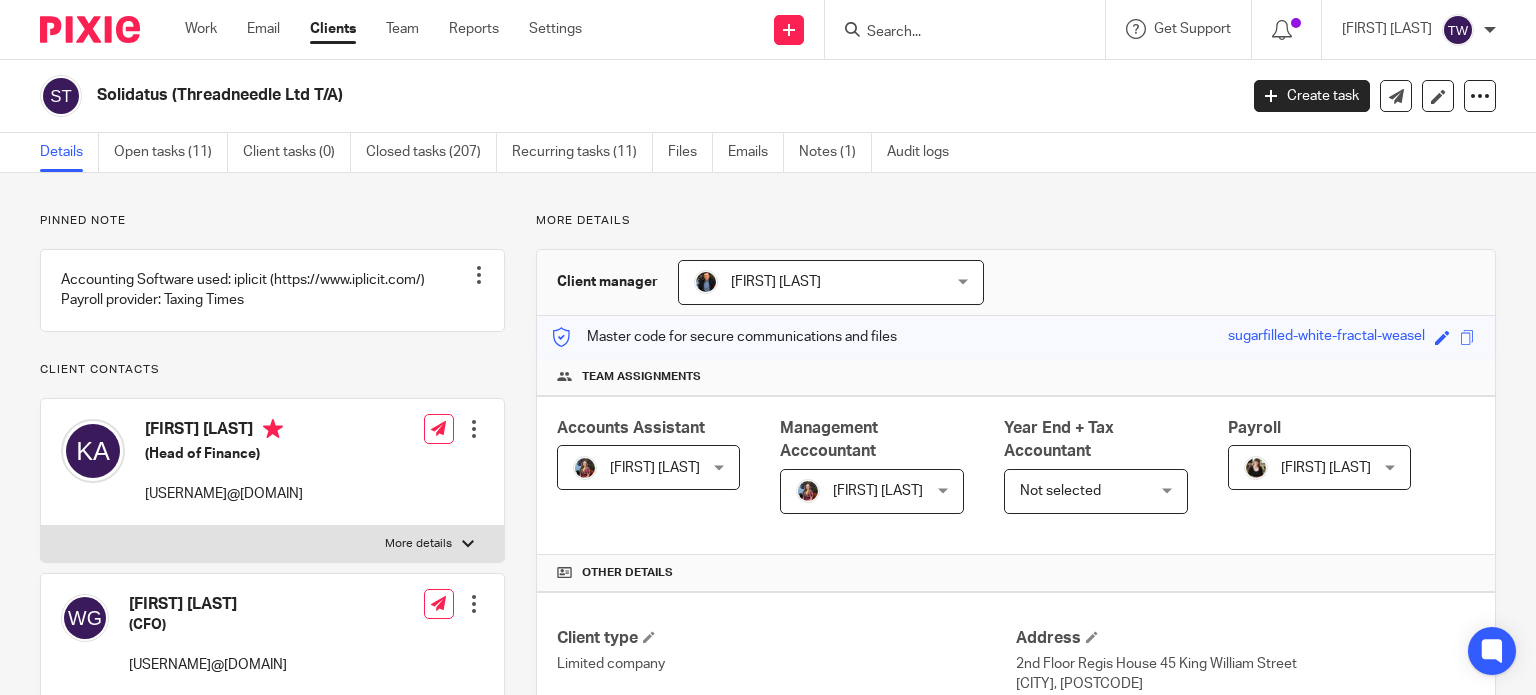 scroll, scrollTop: 0, scrollLeft: 0, axis: both 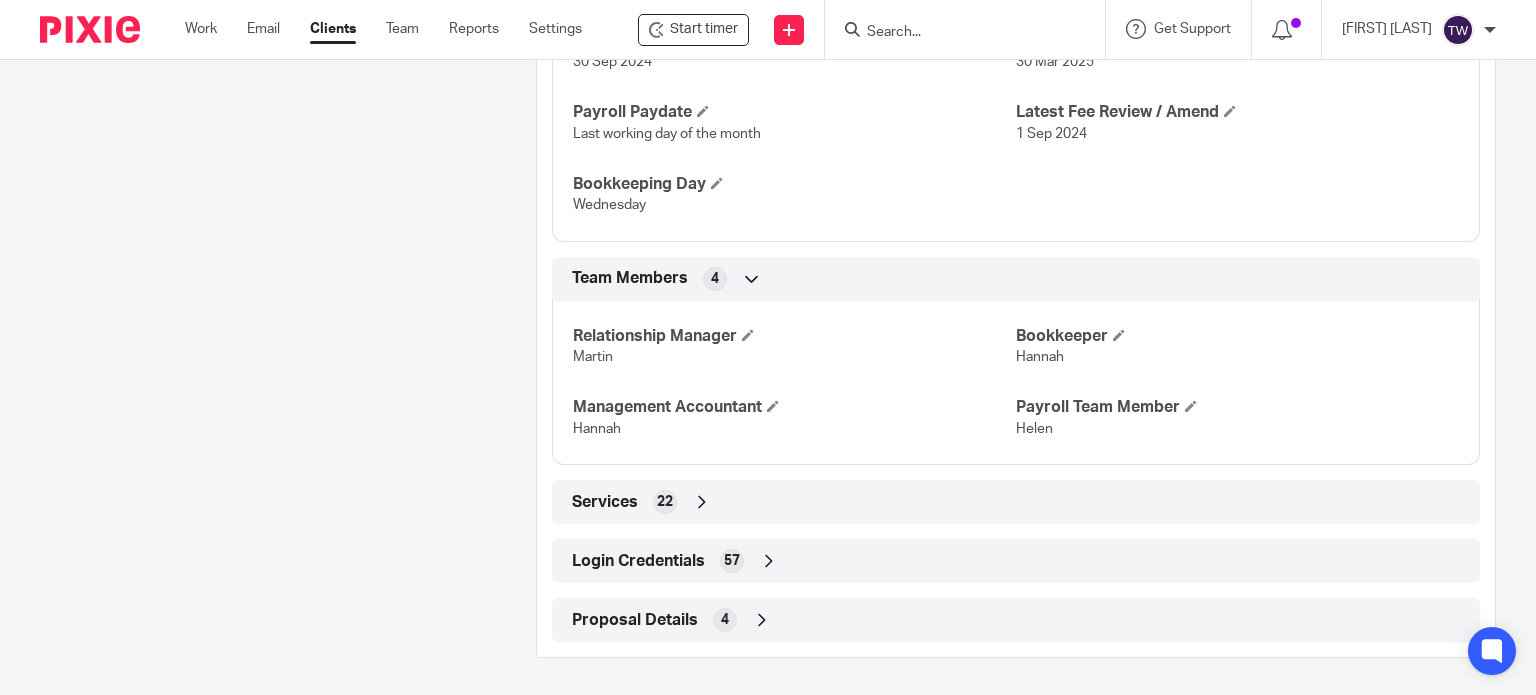 click on "Login Credentials" at bounding box center (638, 561) 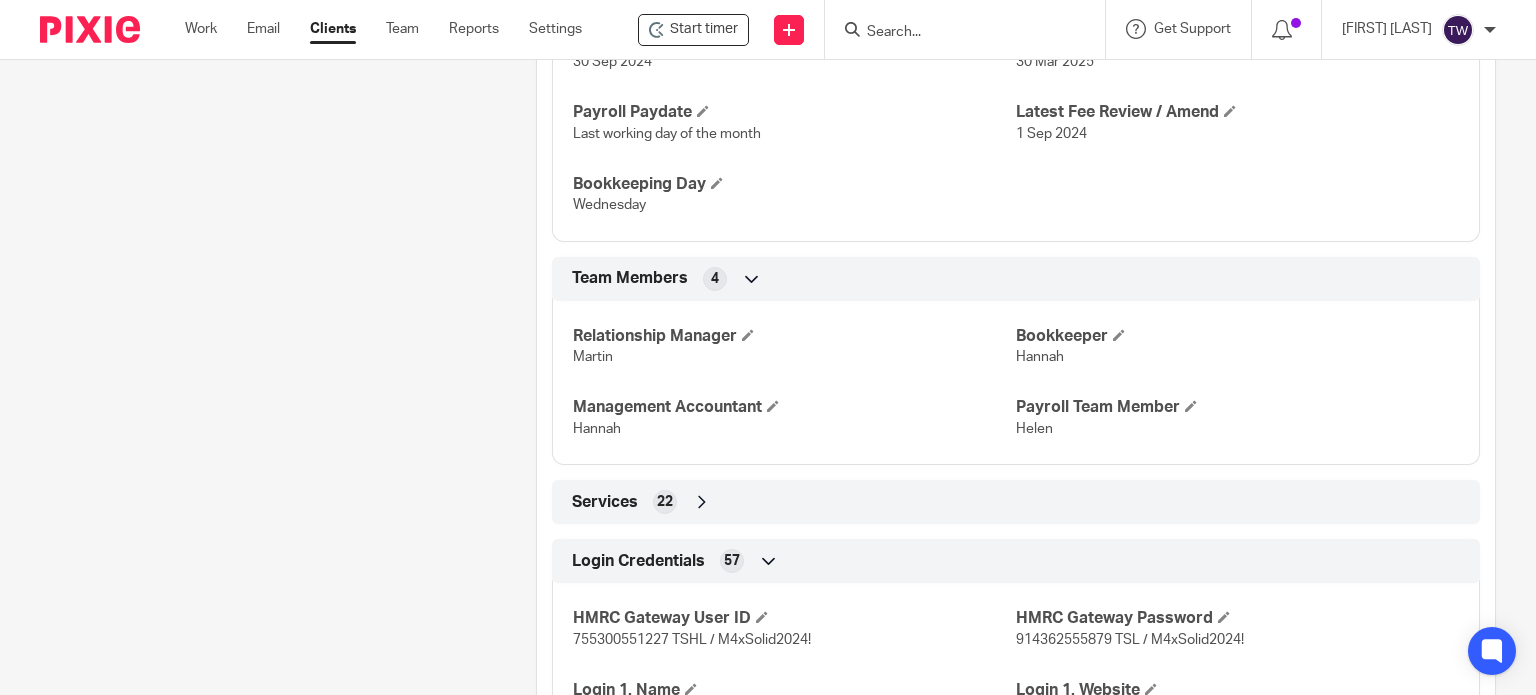 click on "Login Credentials" at bounding box center (638, 561) 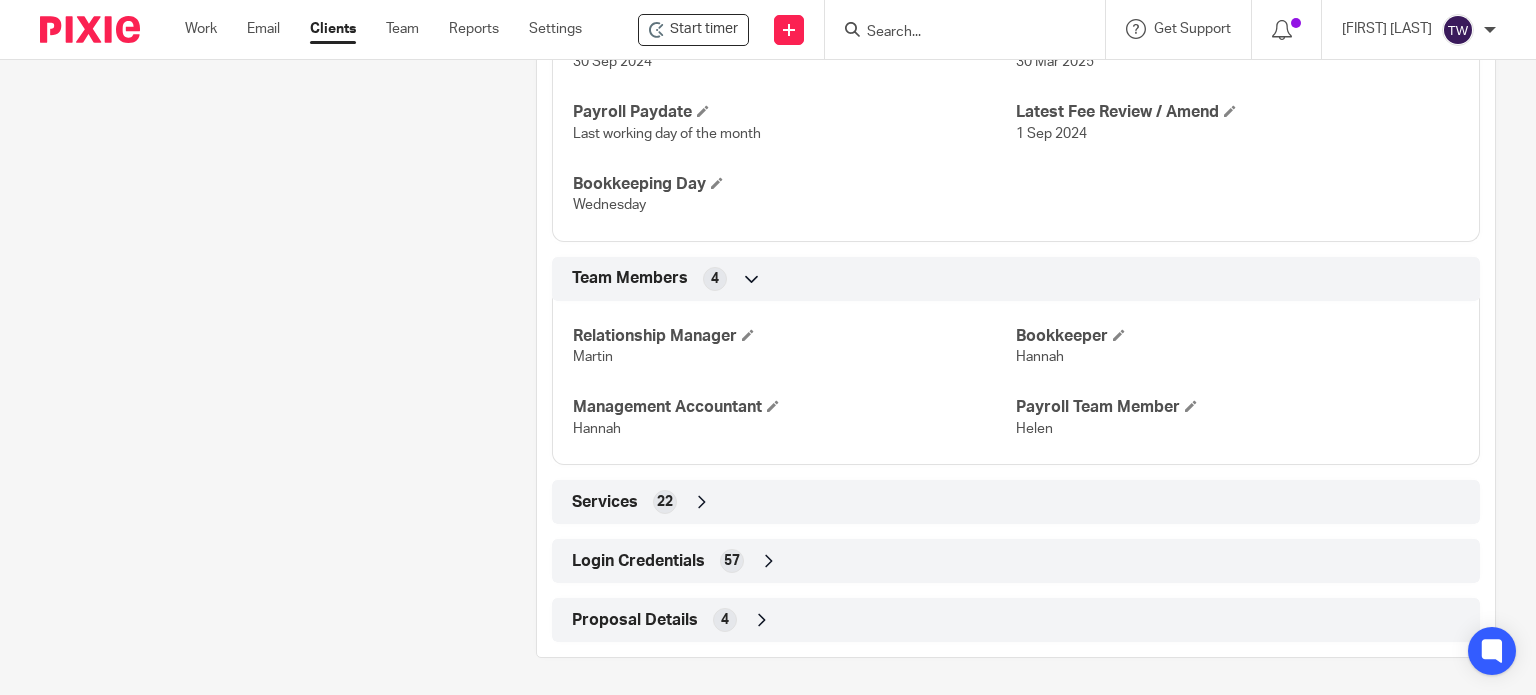 click on "Login Credentials   57" at bounding box center [1016, 561] 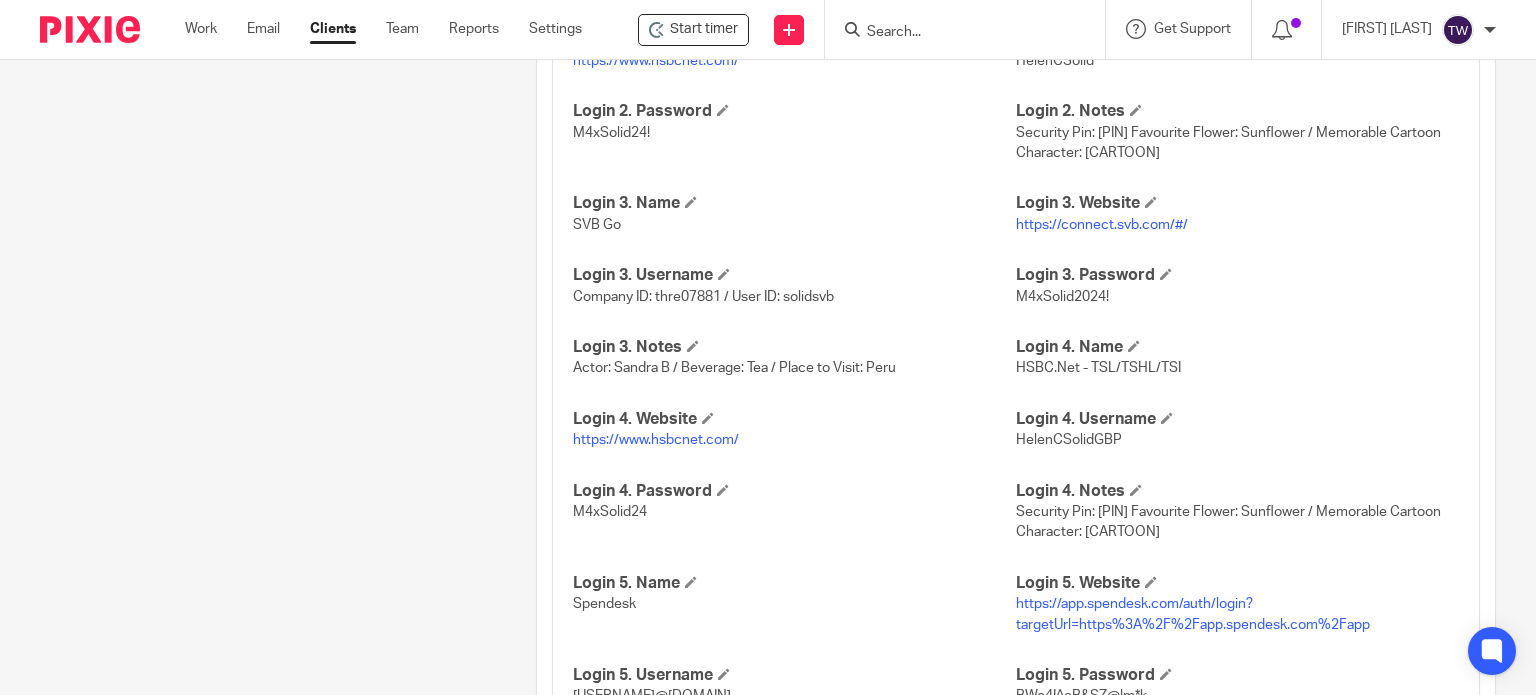 scroll, scrollTop: 2287, scrollLeft: 0, axis: vertical 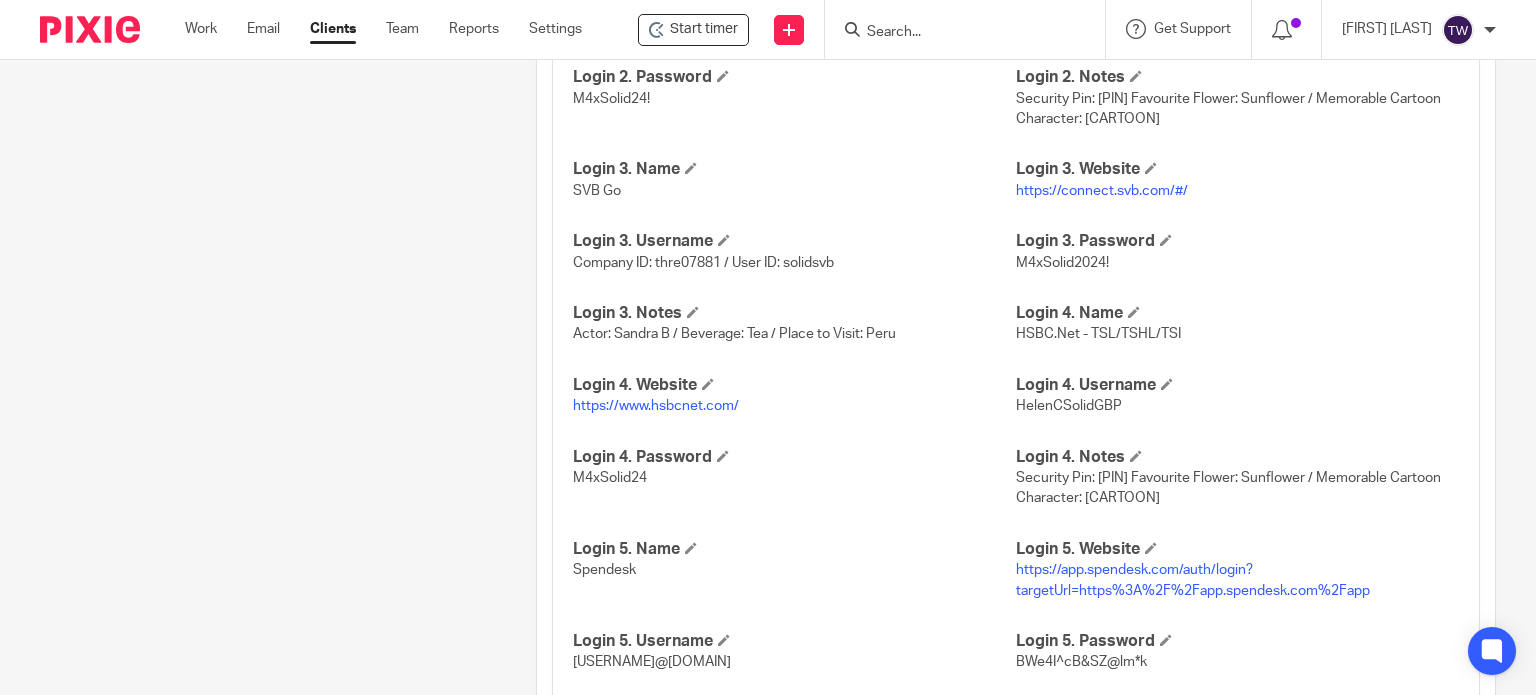 click on "https://www.hsbcnet.com/" at bounding box center (656, 406) 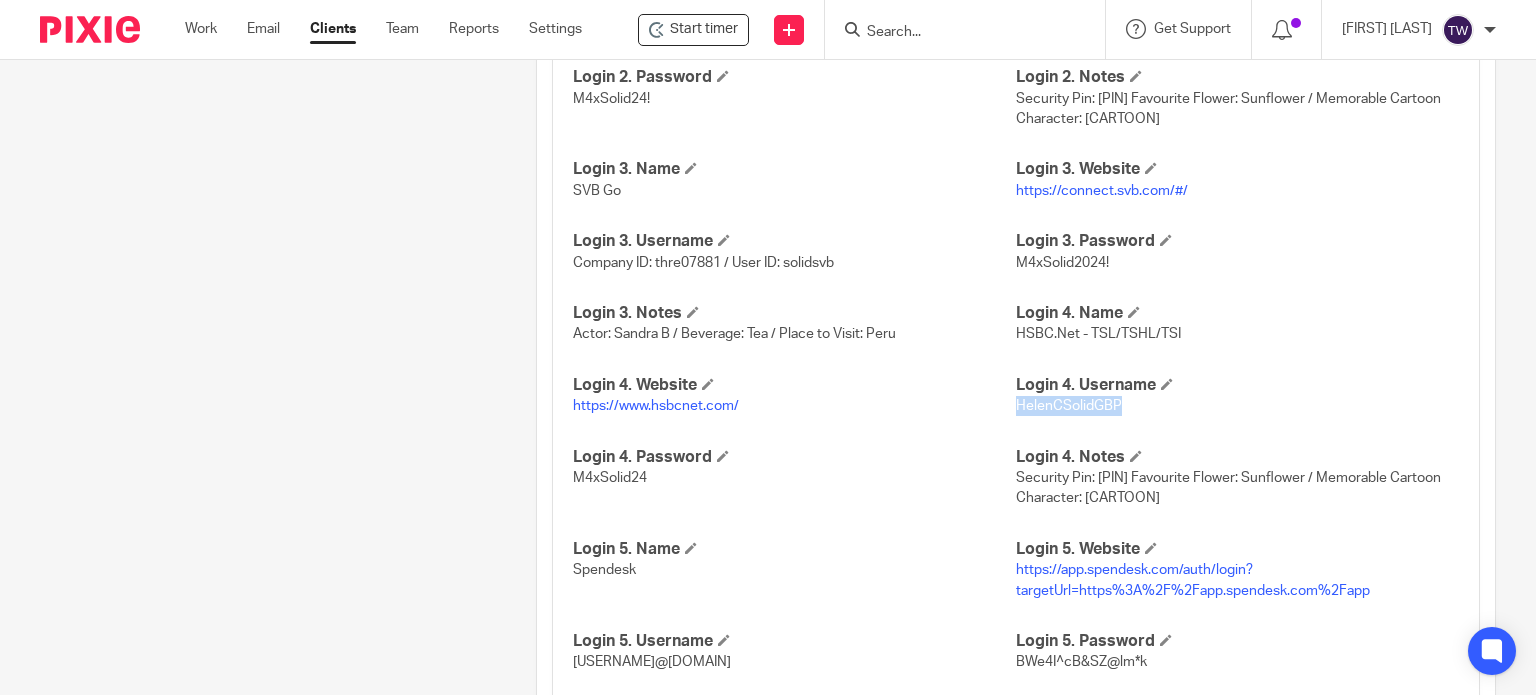 drag, startPoint x: 1115, startPoint y: 405, endPoint x: 1006, endPoint y: 423, distance: 110.47624 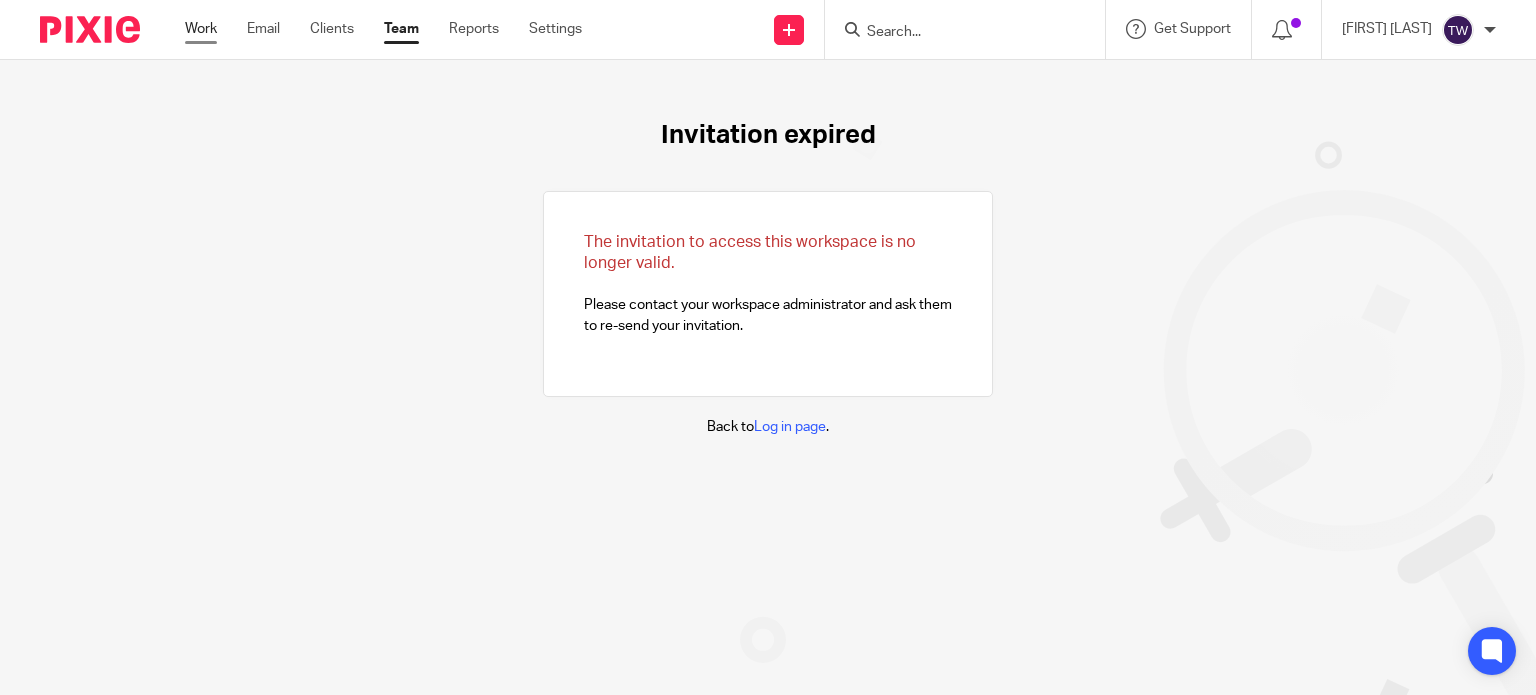 scroll, scrollTop: 0, scrollLeft: 0, axis: both 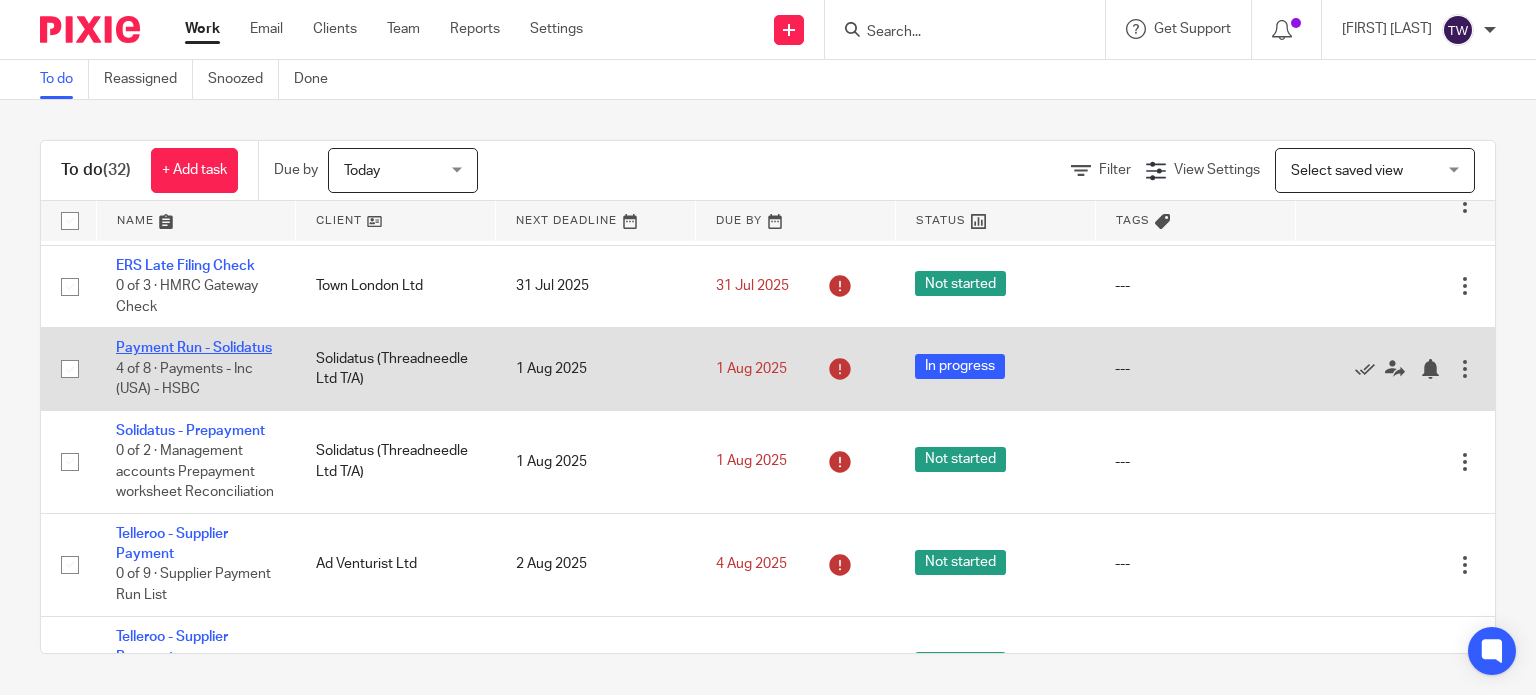 click on "Payment Run - Solidatus" at bounding box center (194, 348) 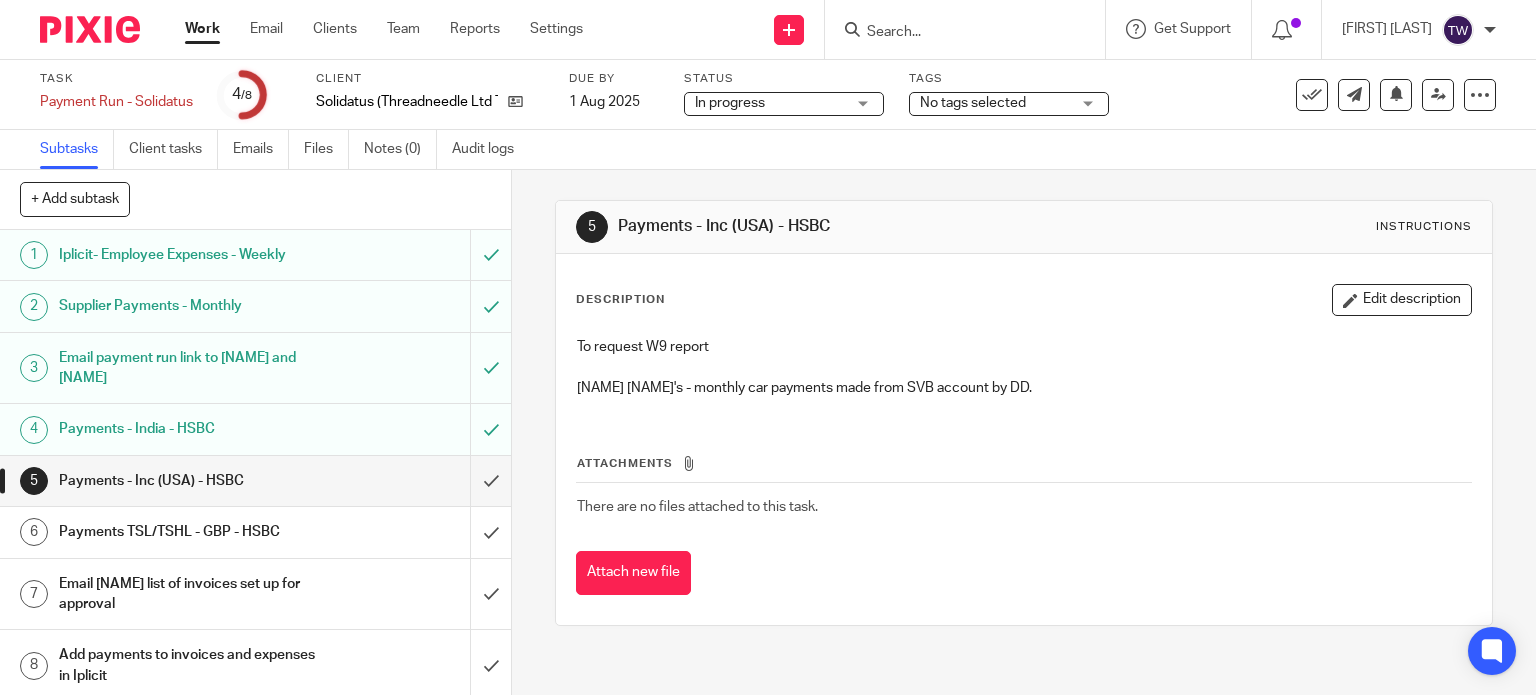 scroll, scrollTop: 0, scrollLeft: 0, axis: both 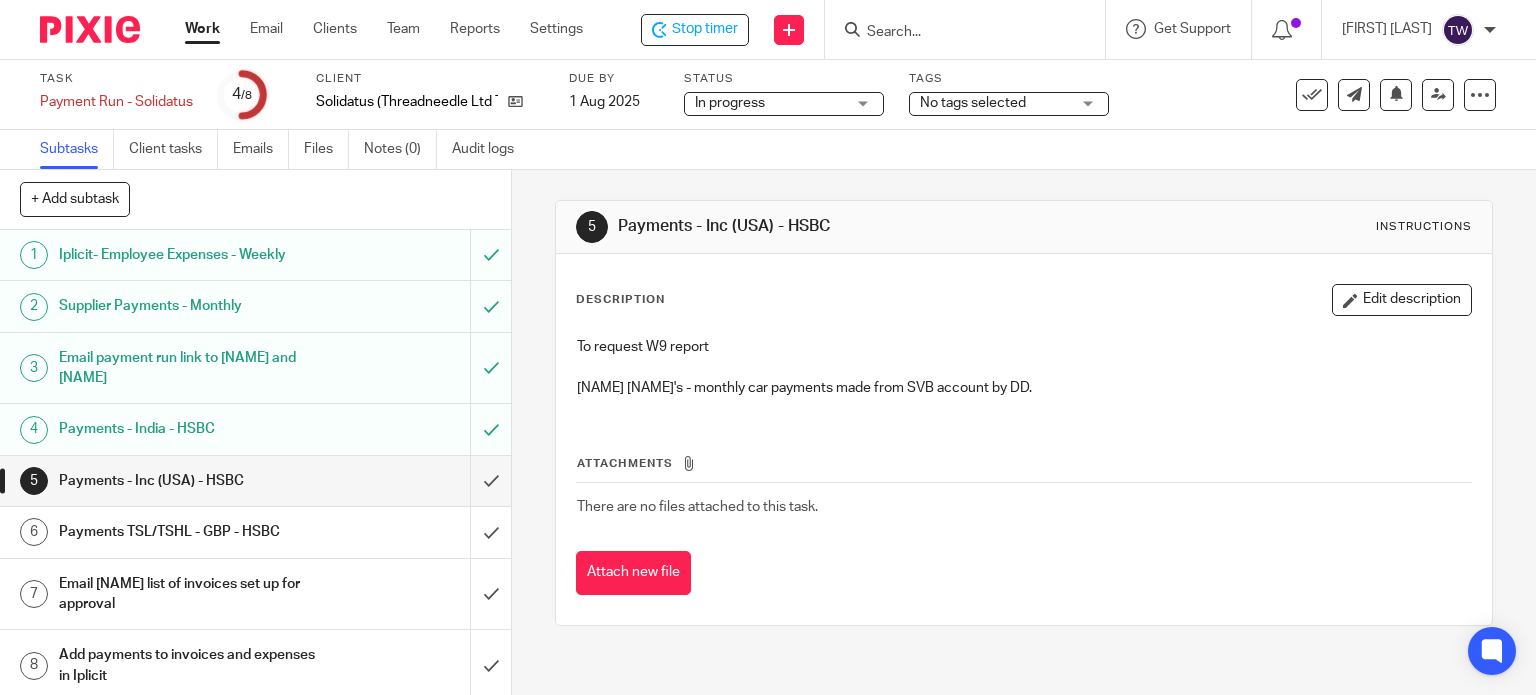 click on "Solidatus (Threadneedle Ltd T/A)" at bounding box center [430, 102] 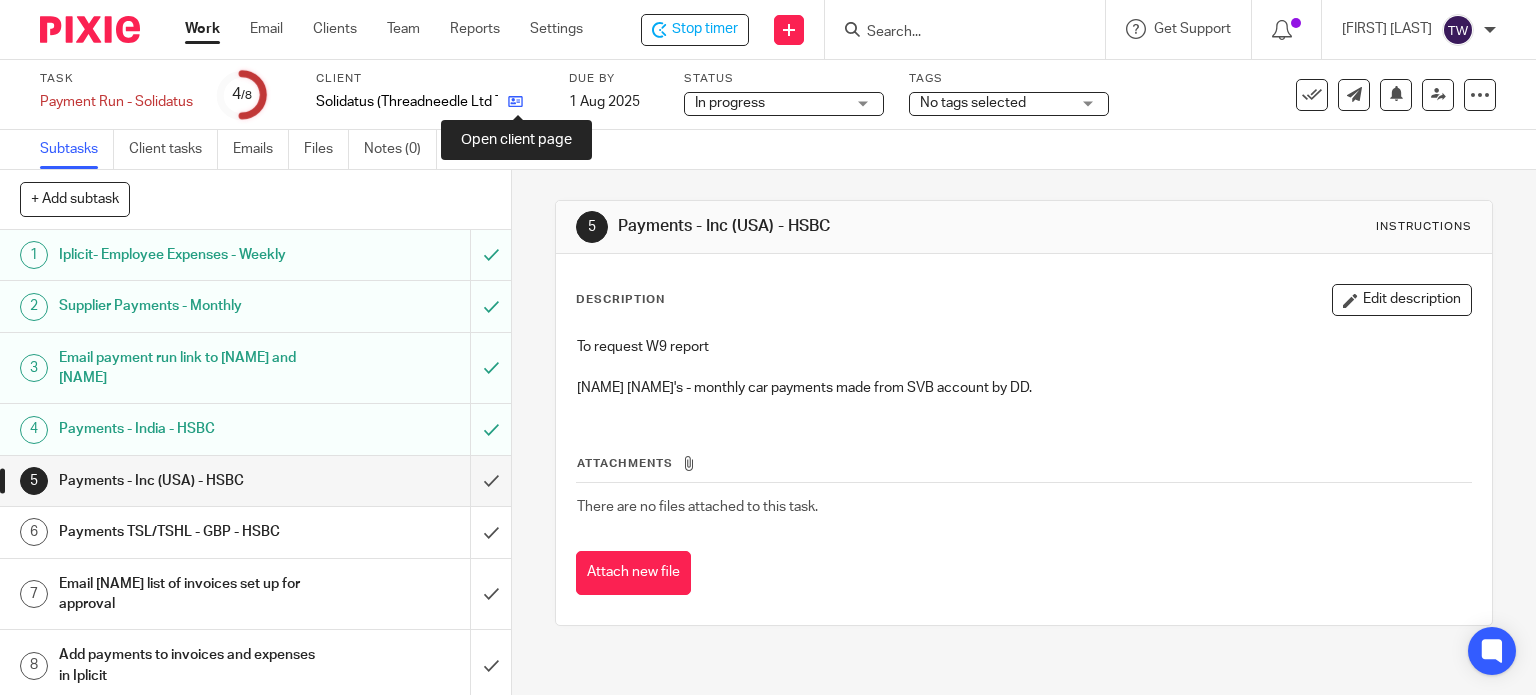 click at bounding box center (515, 101) 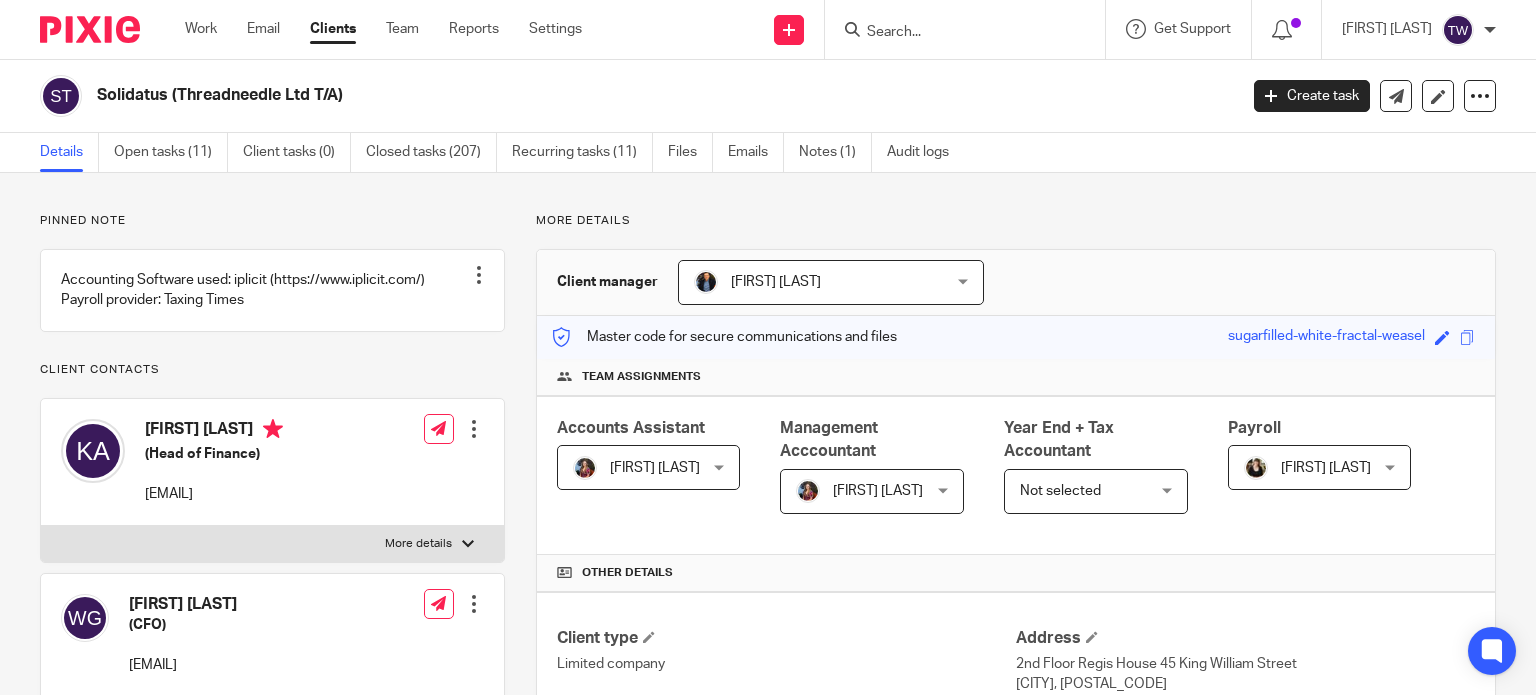 scroll, scrollTop: 0, scrollLeft: 0, axis: both 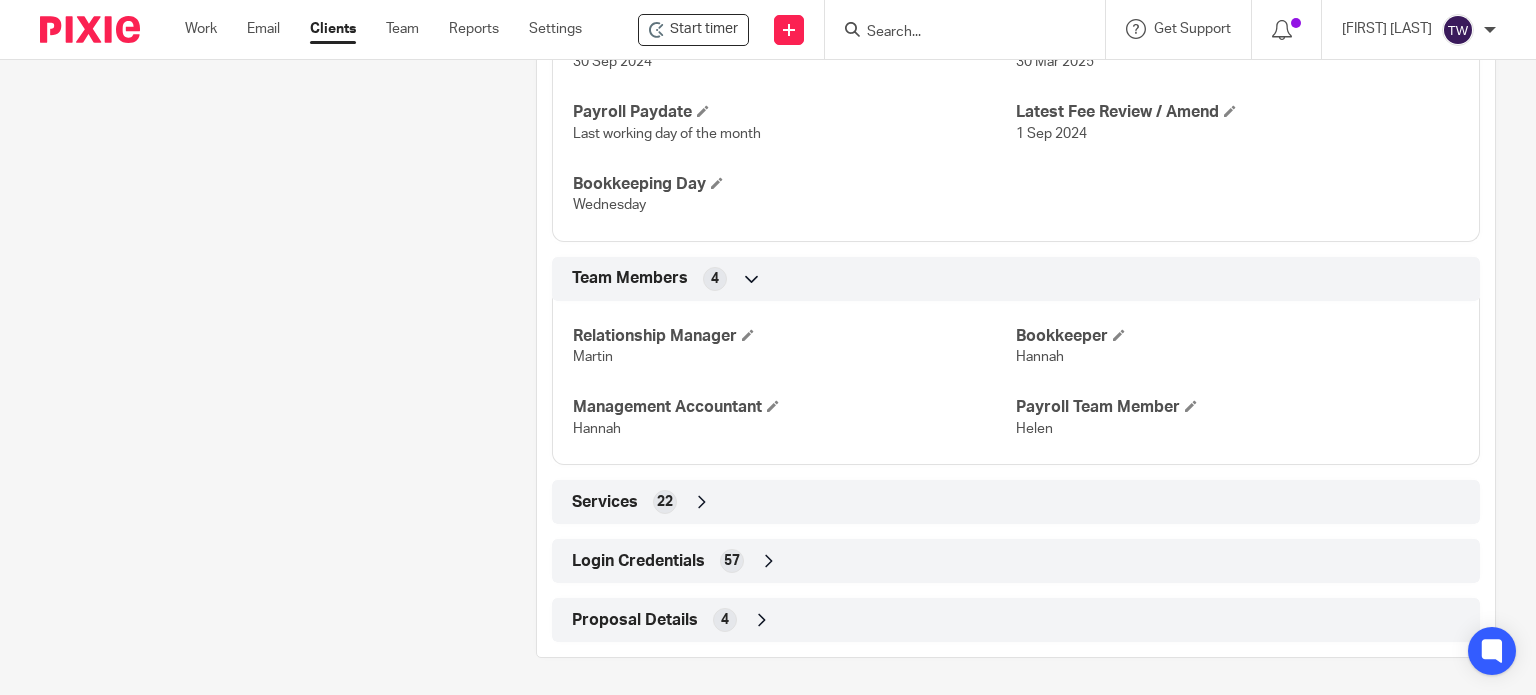 click on "Login Credentials   57" at bounding box center (1016, 561) 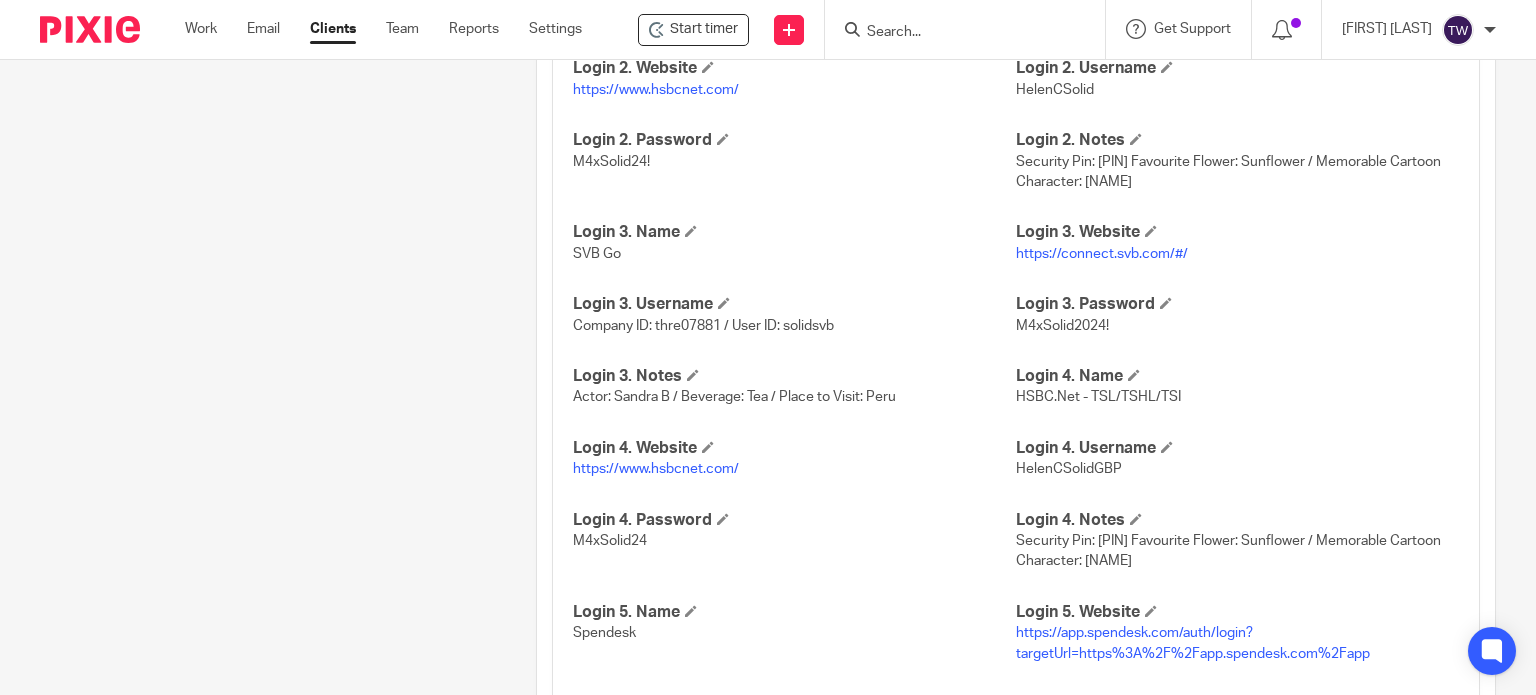 scroll, scrollTop: 2287, scrollLeft: 0, axis: vertical 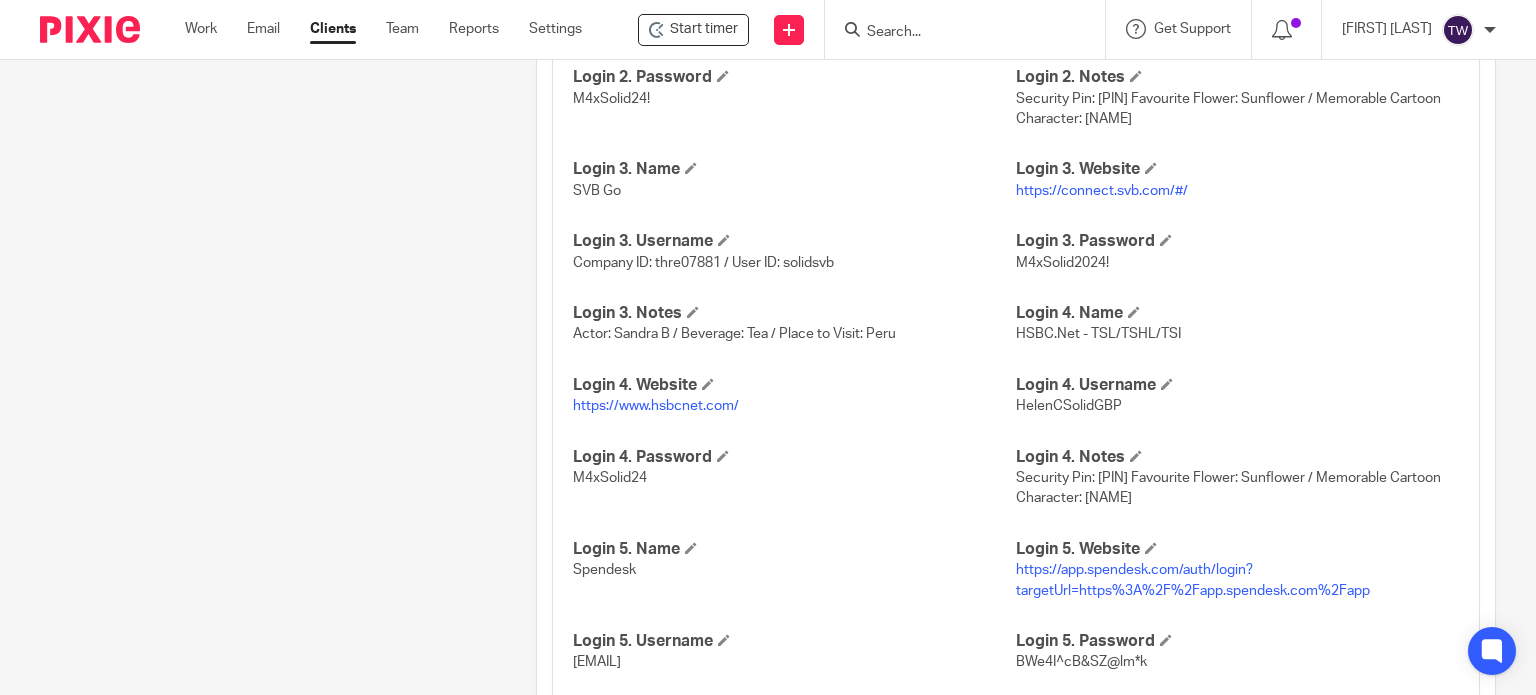 click on "https://www.hsbcnet.com/" at bounding box center (656, 406) 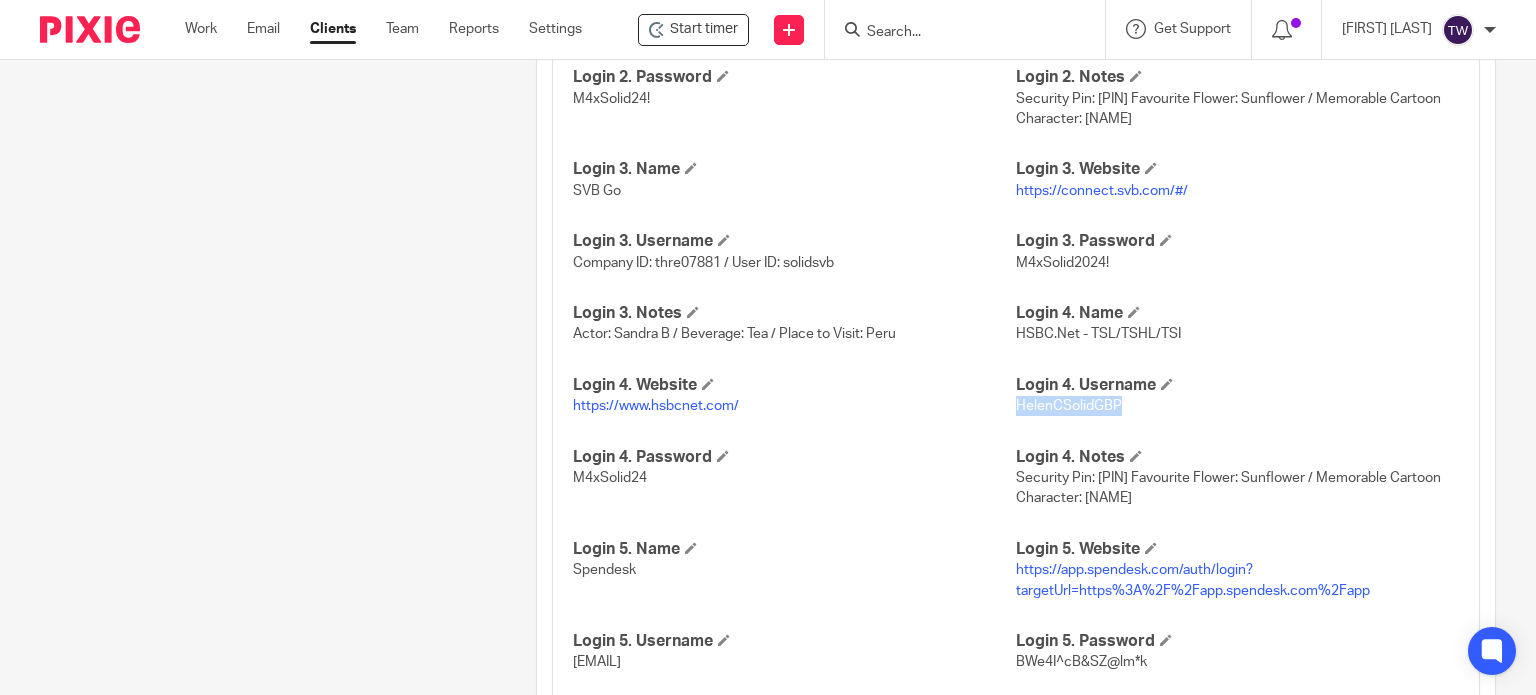 drag, startPoint x: 1111, startPoint y: 403, endPoint x: 1008, endPoint y: 408, distance: 103.121284 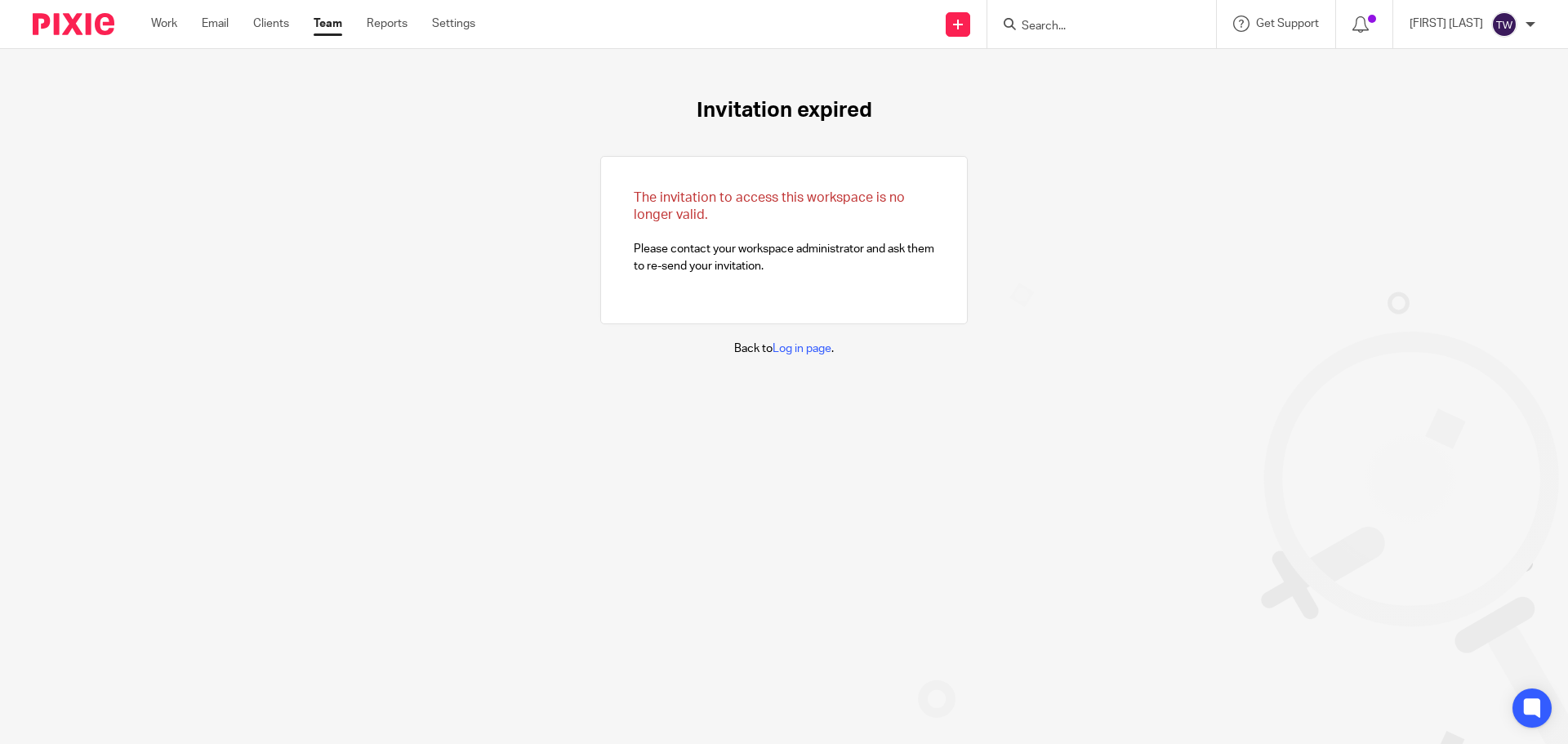 scroll, scrollTop: 0, scrollLeft: 0, axis: both 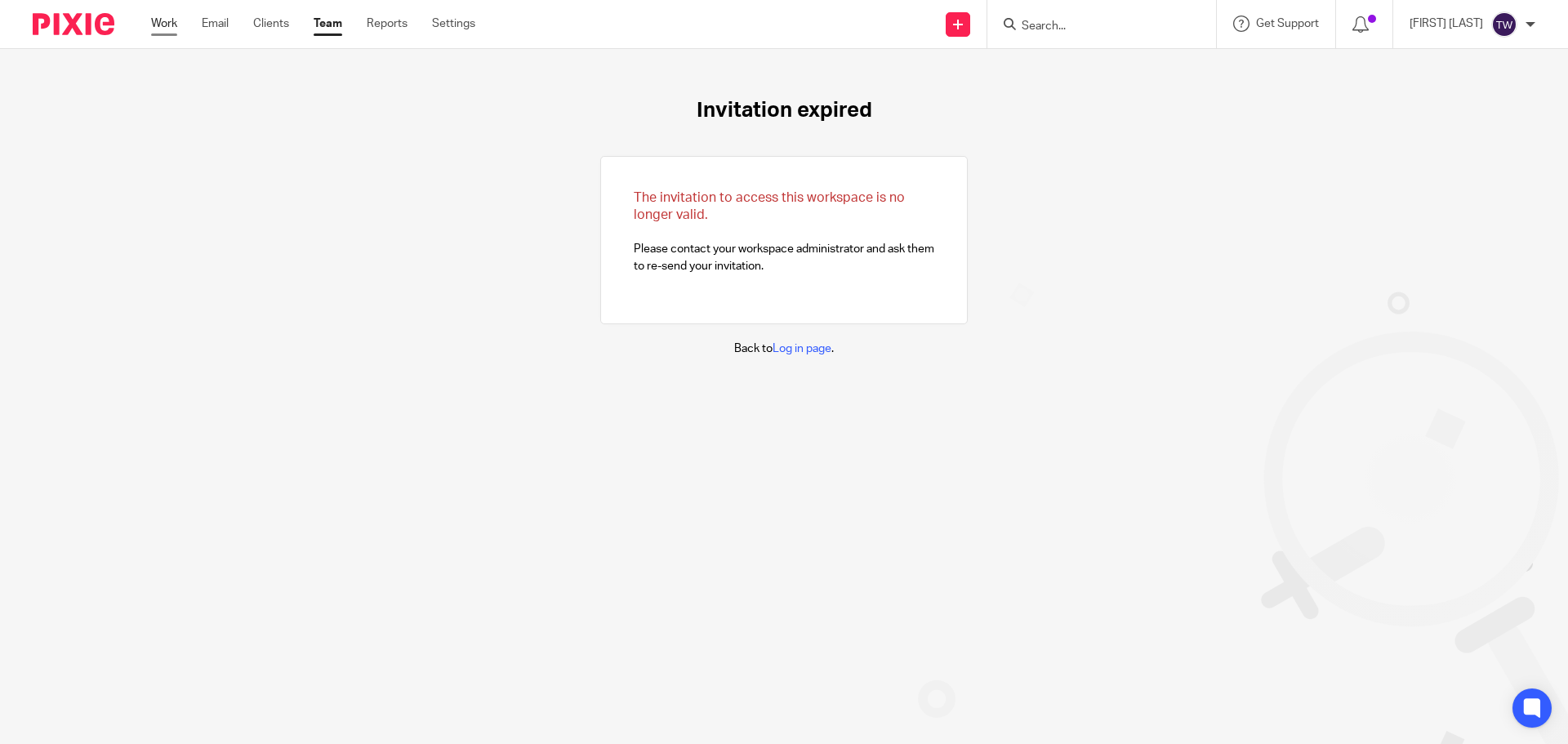click on "Work" at bounding box center (164, 24) 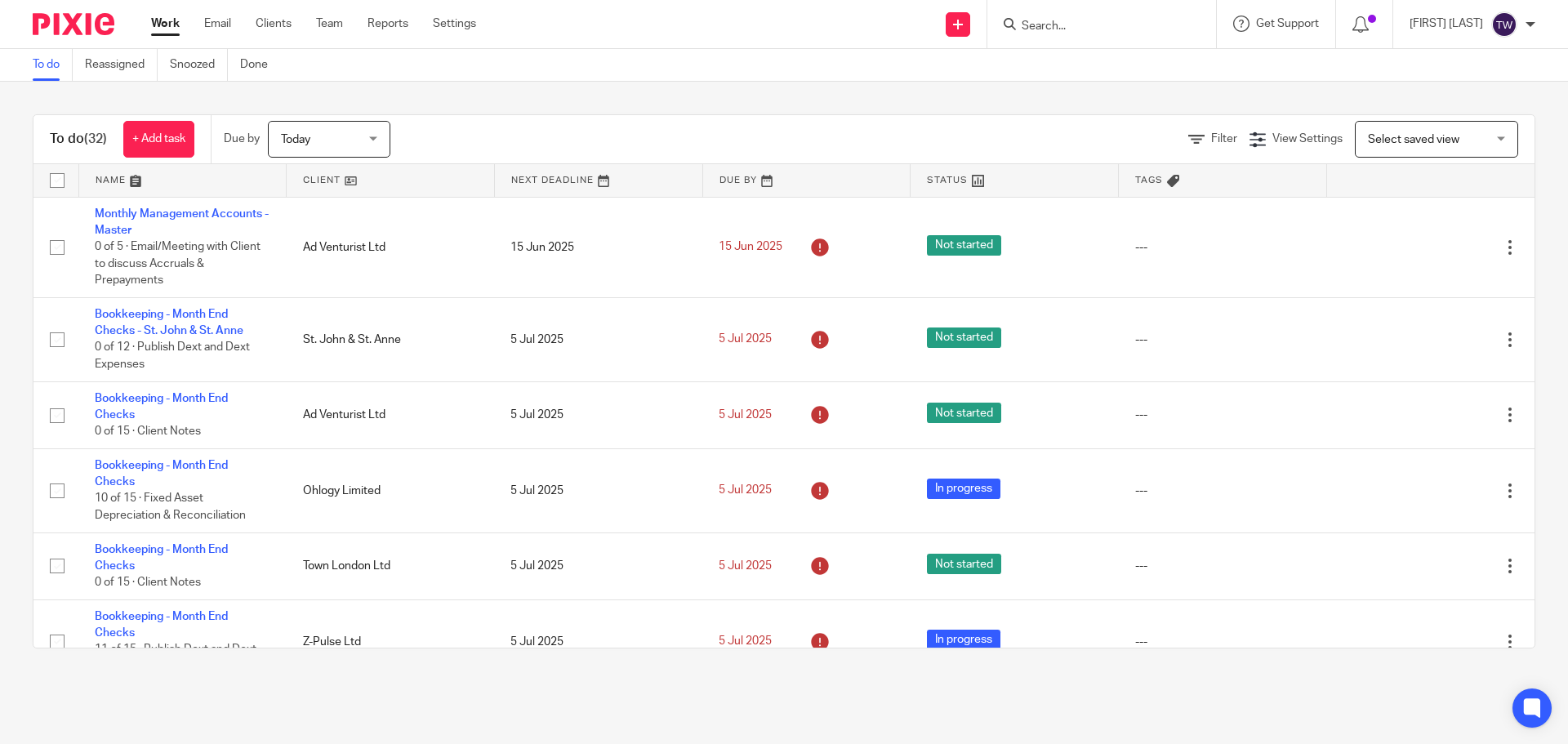 scroll, scrollTop: 0, scrollLeft: 0, axis: both 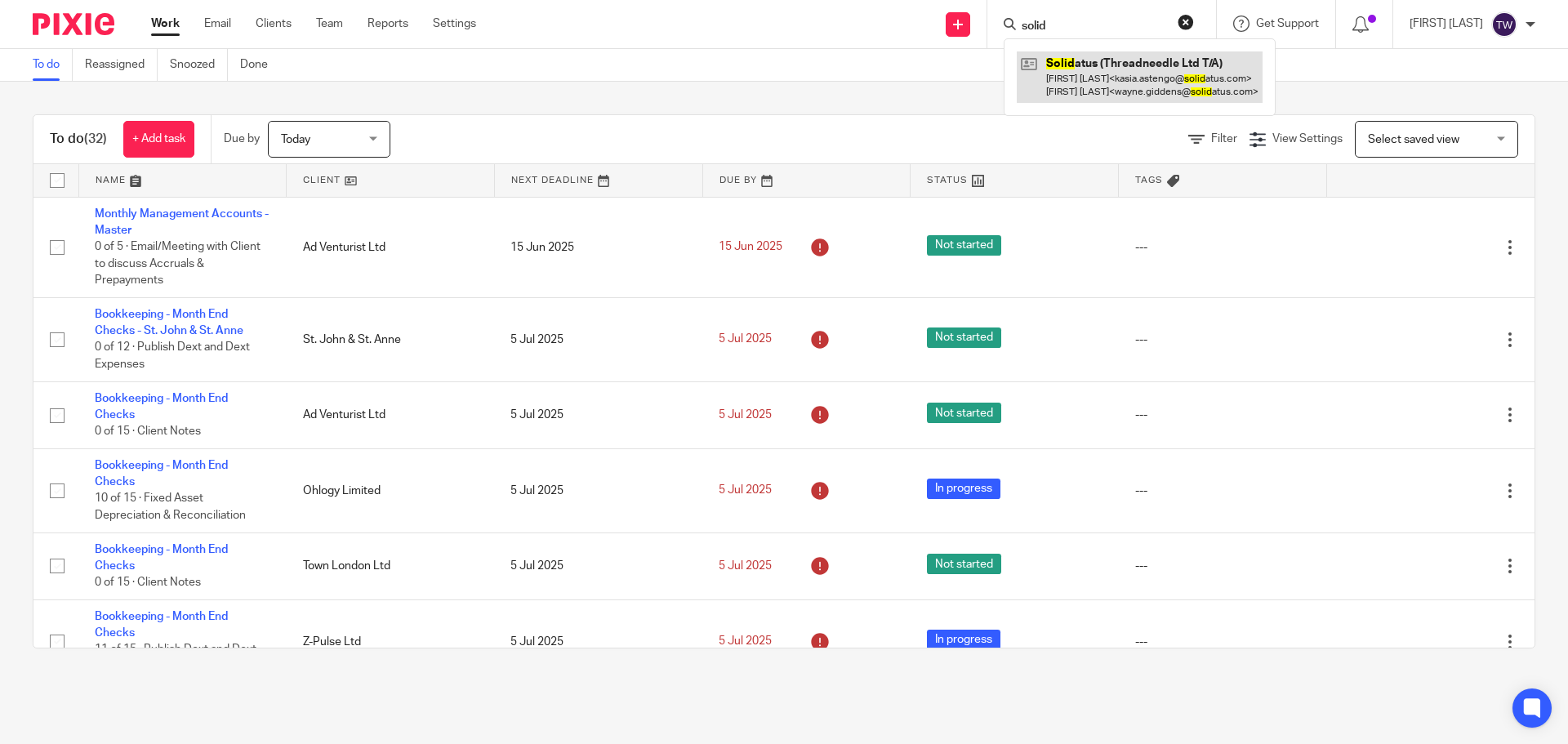 type on "solid" 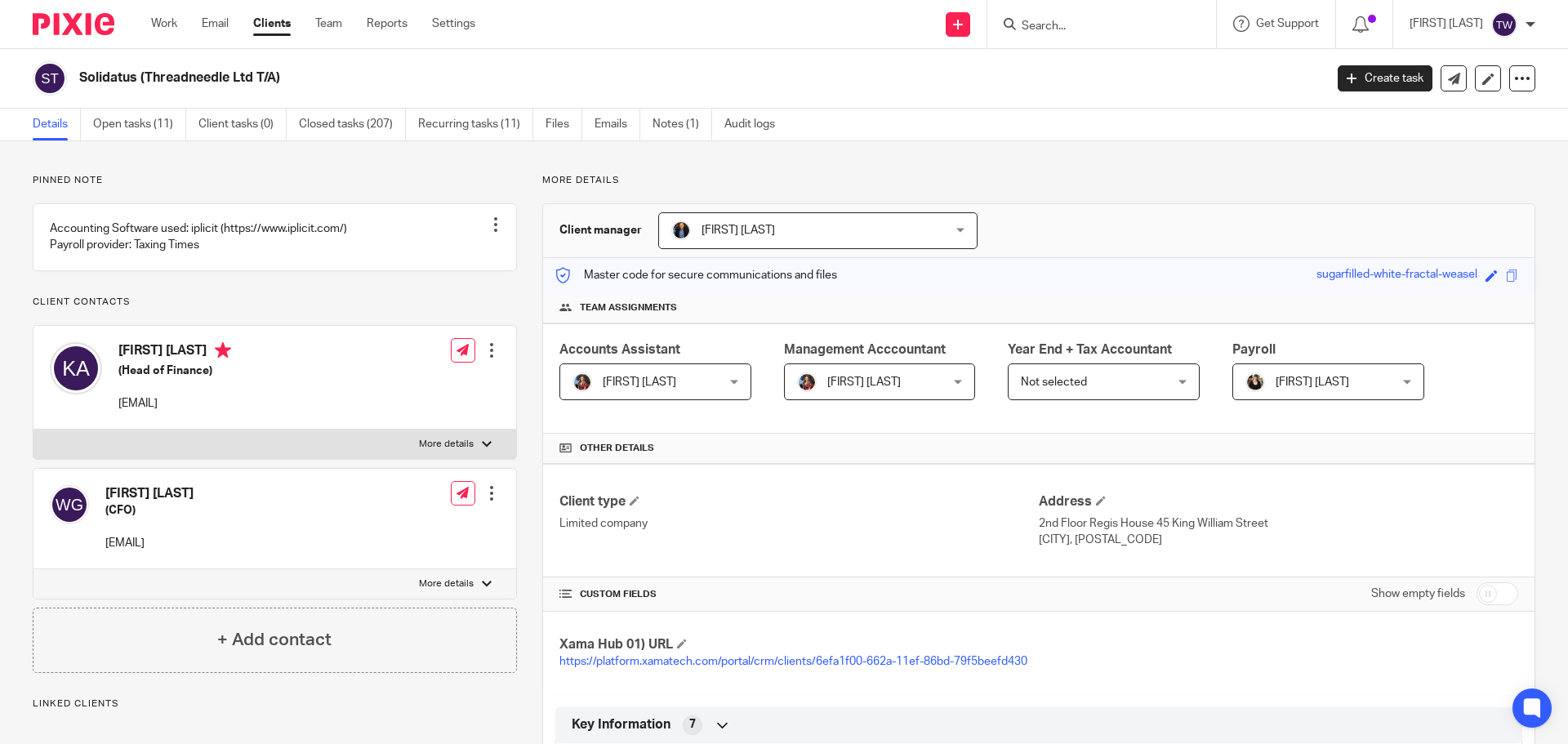 scroll, scrollTop: 0, scrollLeft: 0, axis: both 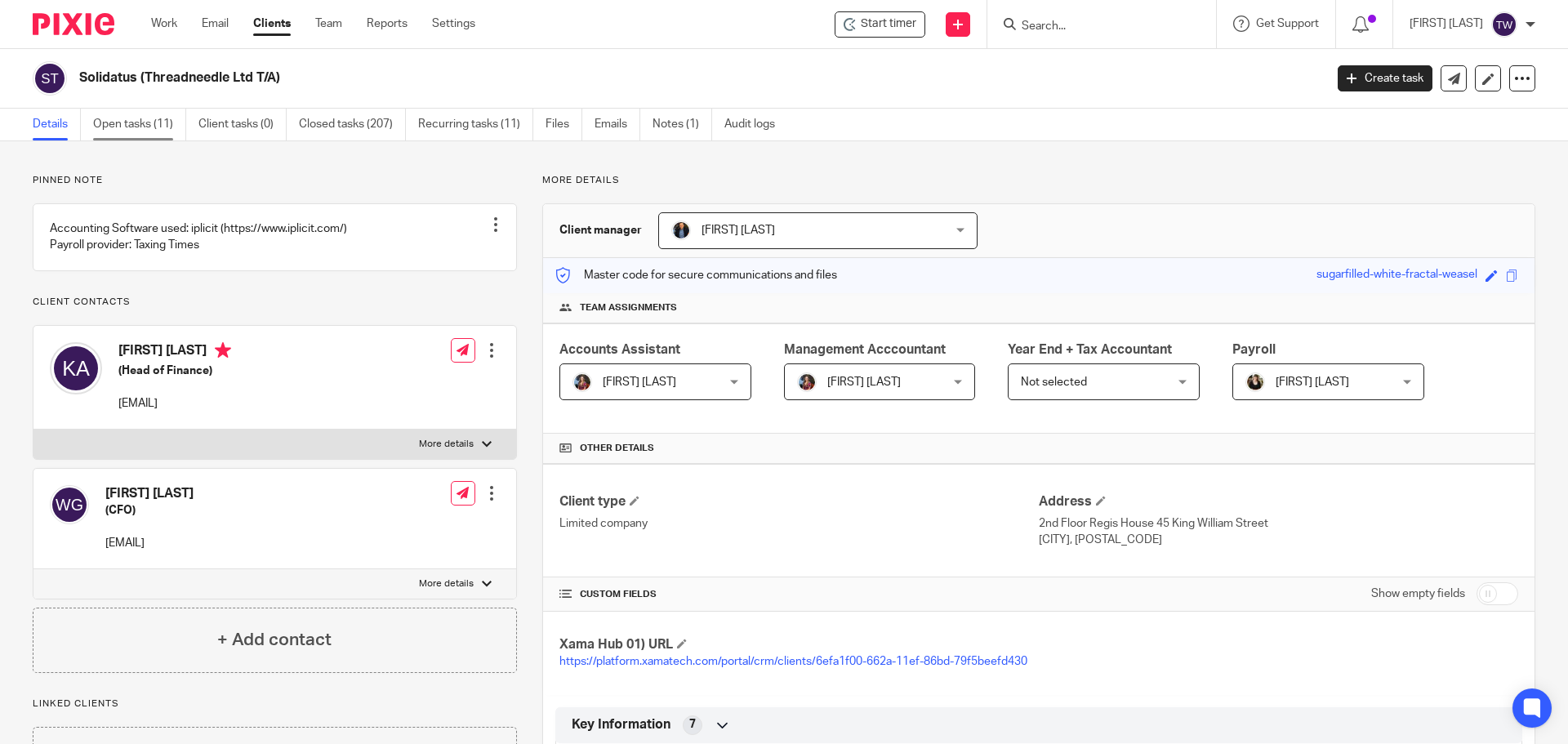 click on "Open tasks (11)" at bounding box center [140, 124] 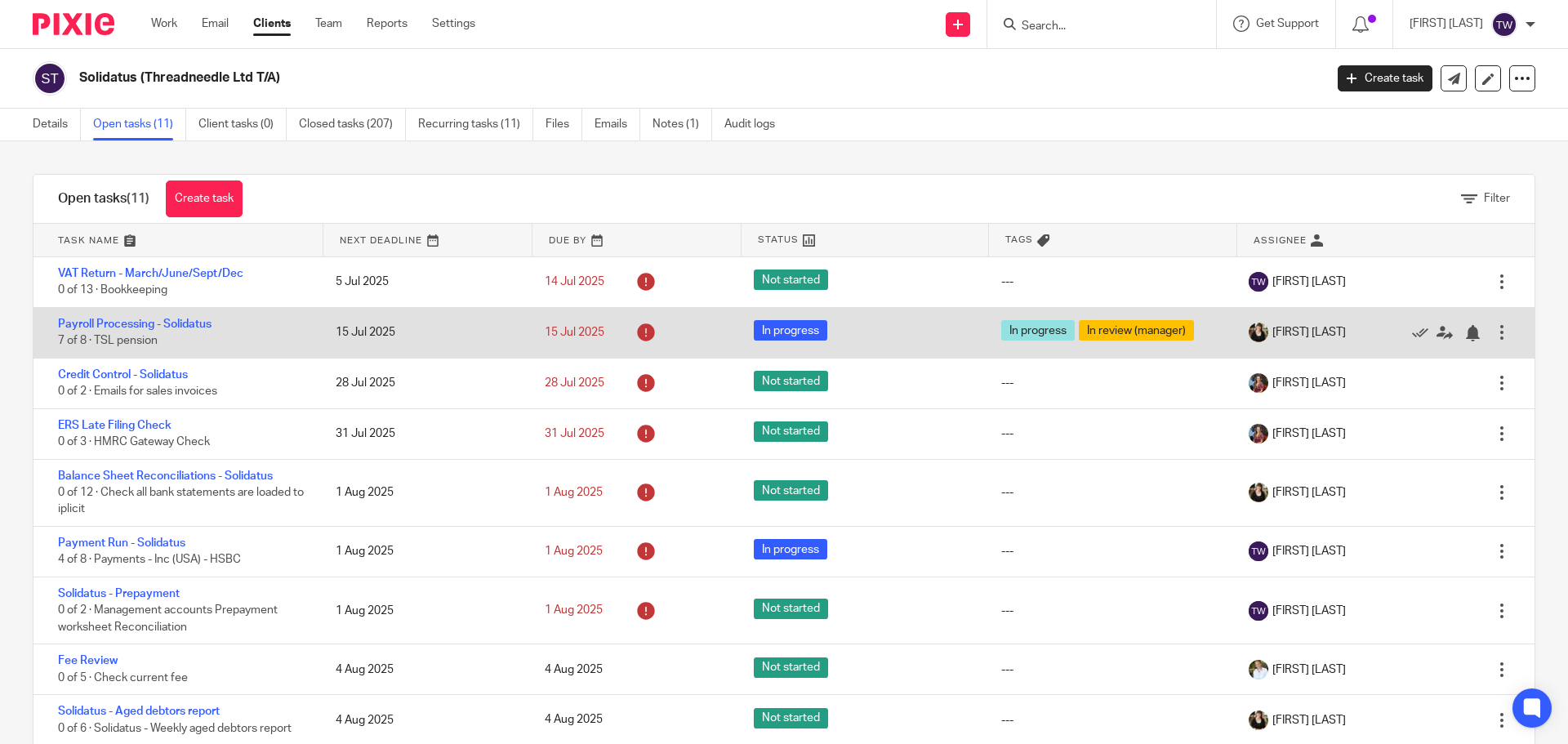 scroll, scrollTop: 0, scrollLeft: 0, axis: both 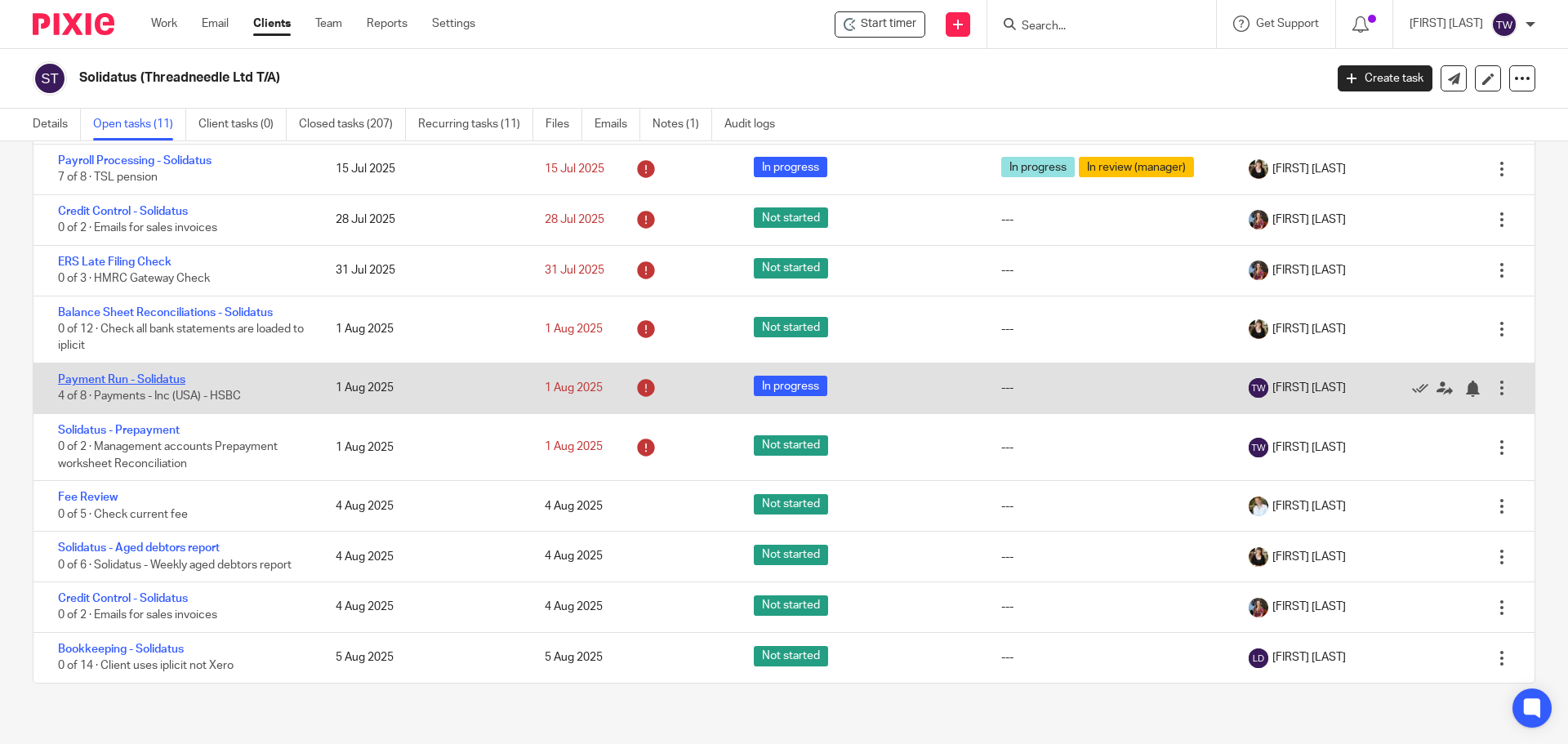 click on "Payment Run - Solidatus" at bounding box center (122, 380) 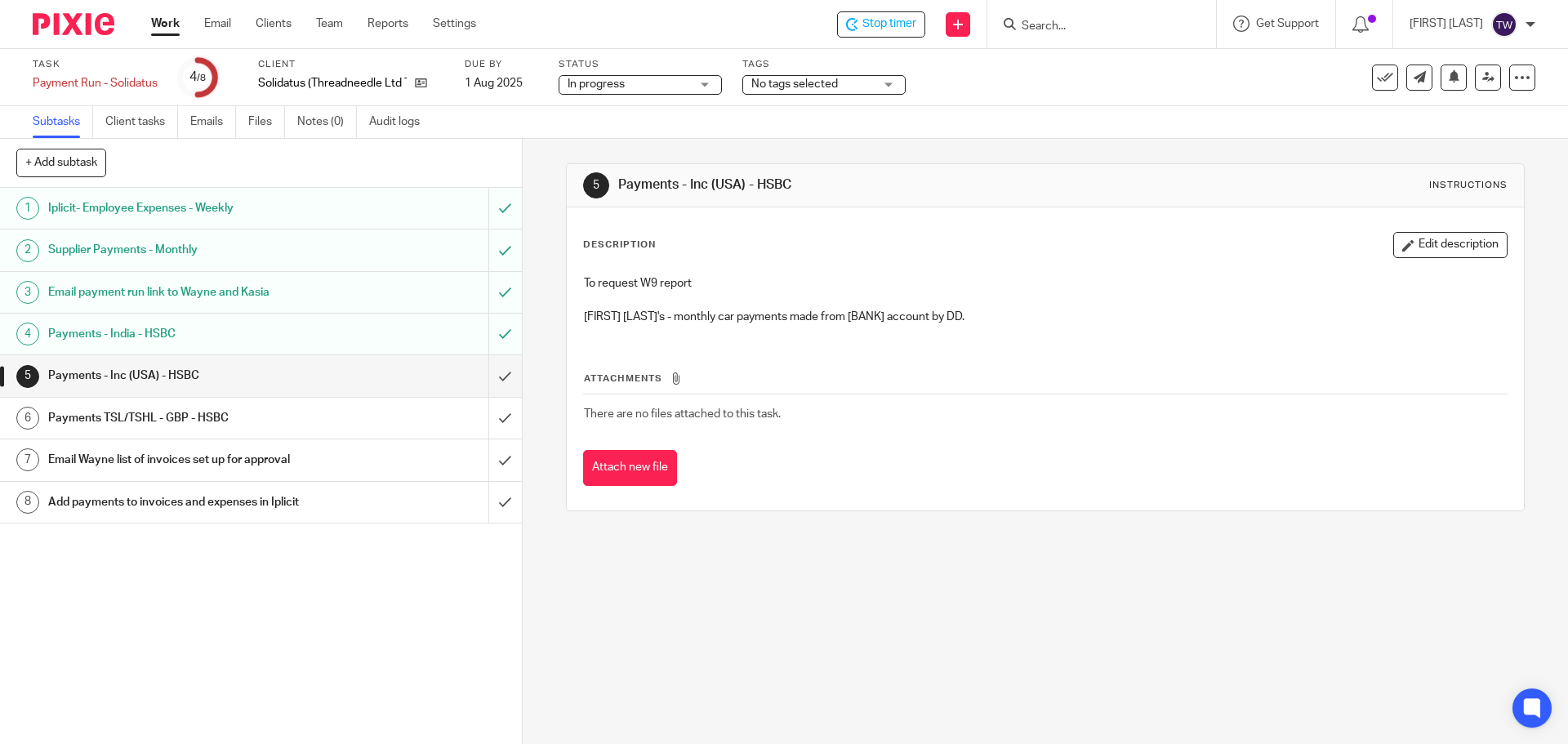 scroll, scrollTop: 0, scrollLeft: 0, axis: both 